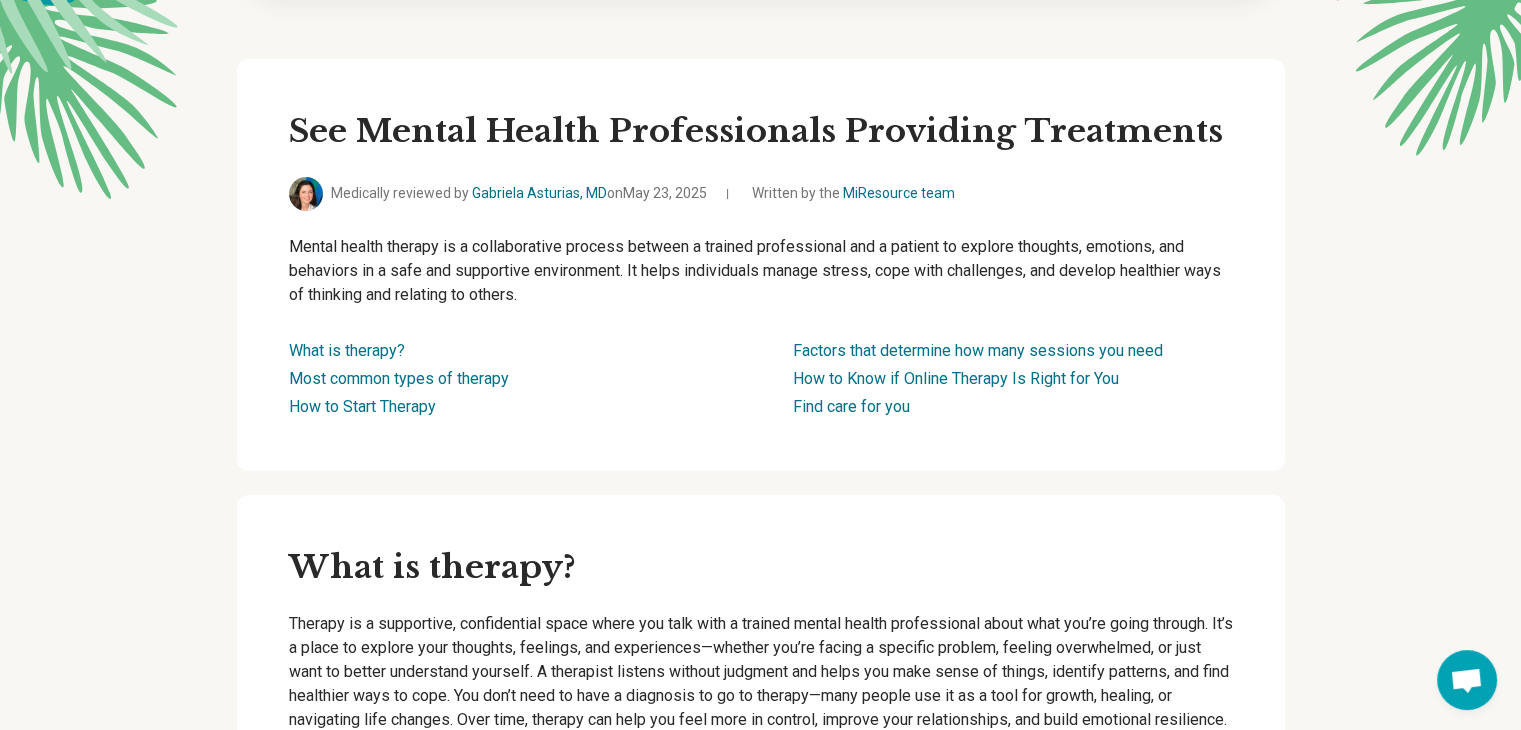 scroll, scrollTop: 0, scrollLeft: 0, axis: both 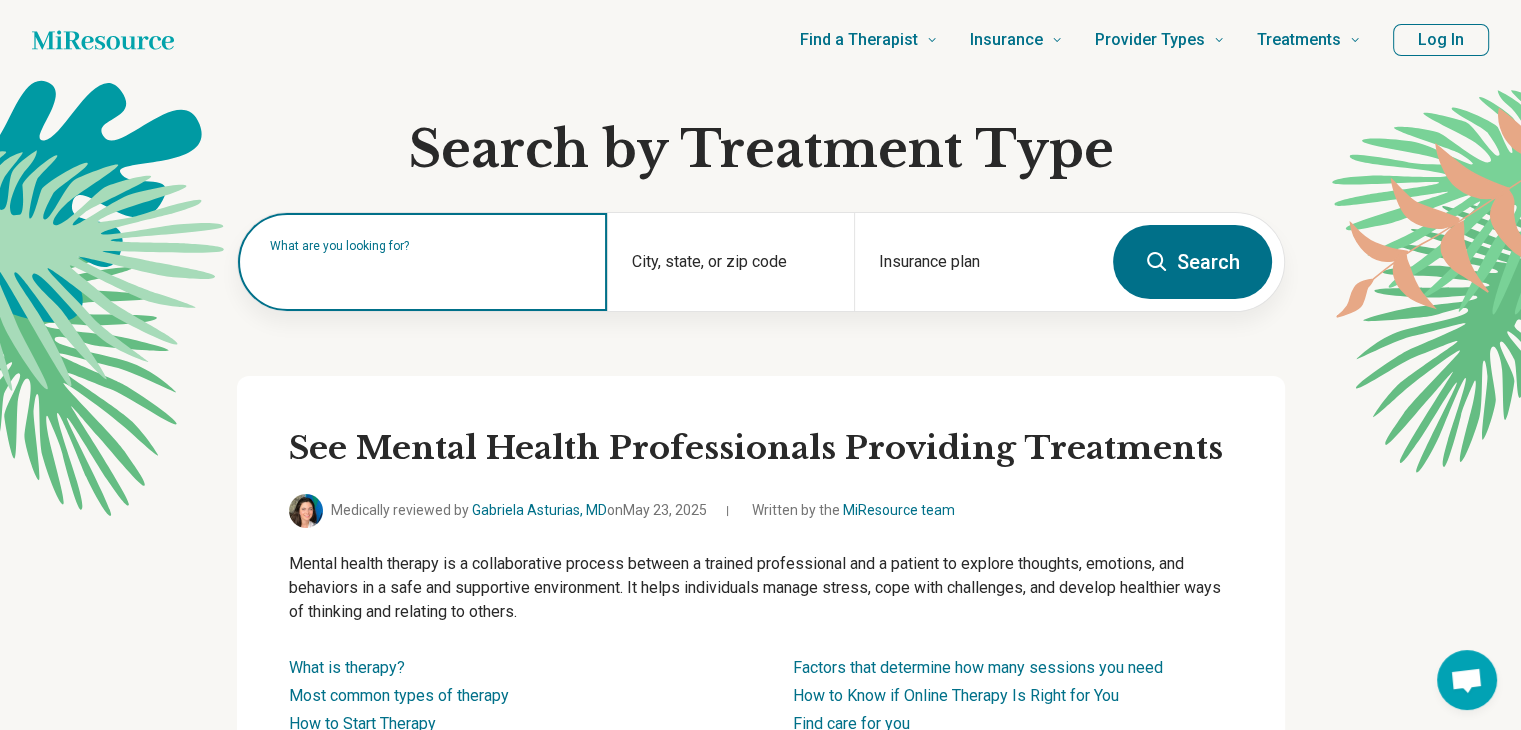 click at bounding box center (427, 272) 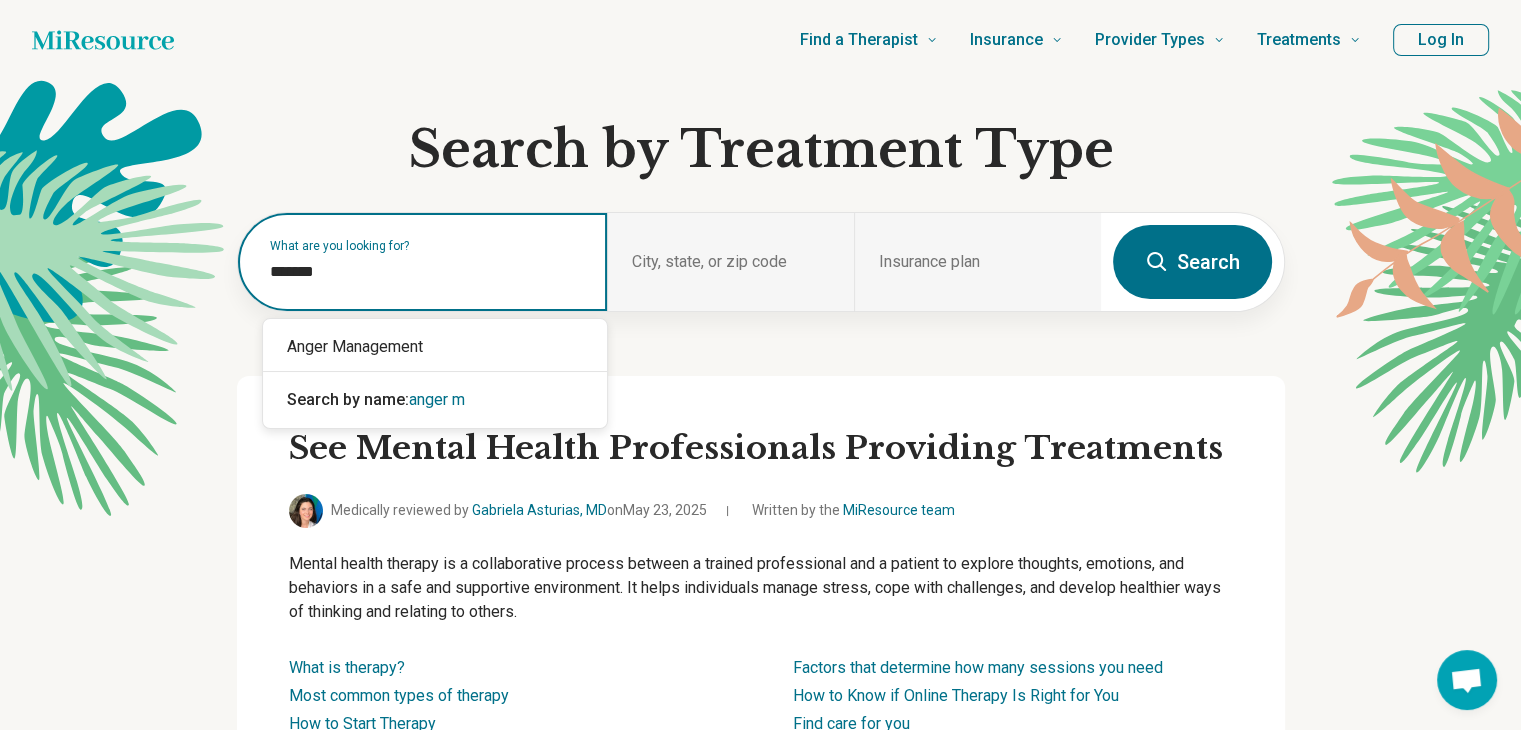 type on "********" 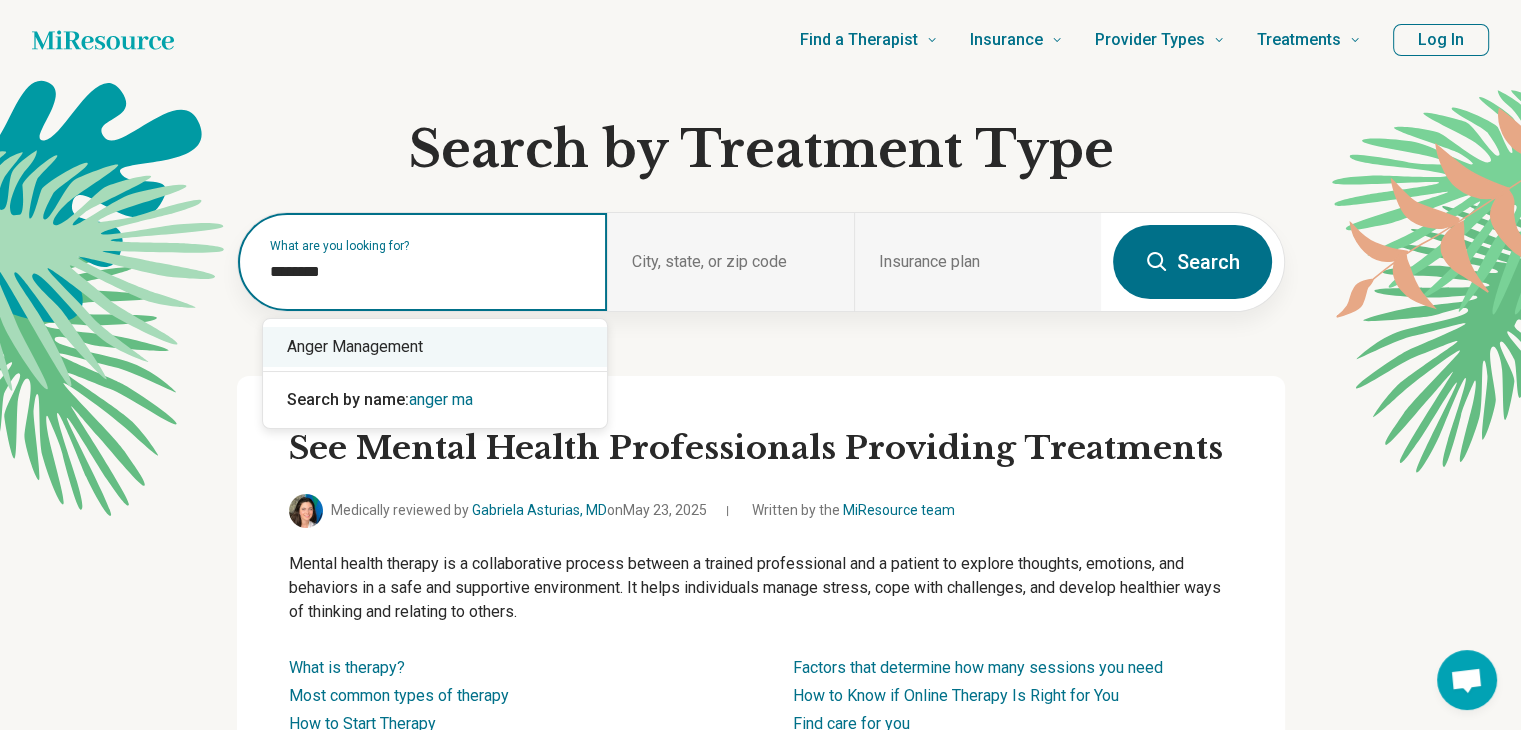 click on "Anger Management" at bounding box center [435, 347] 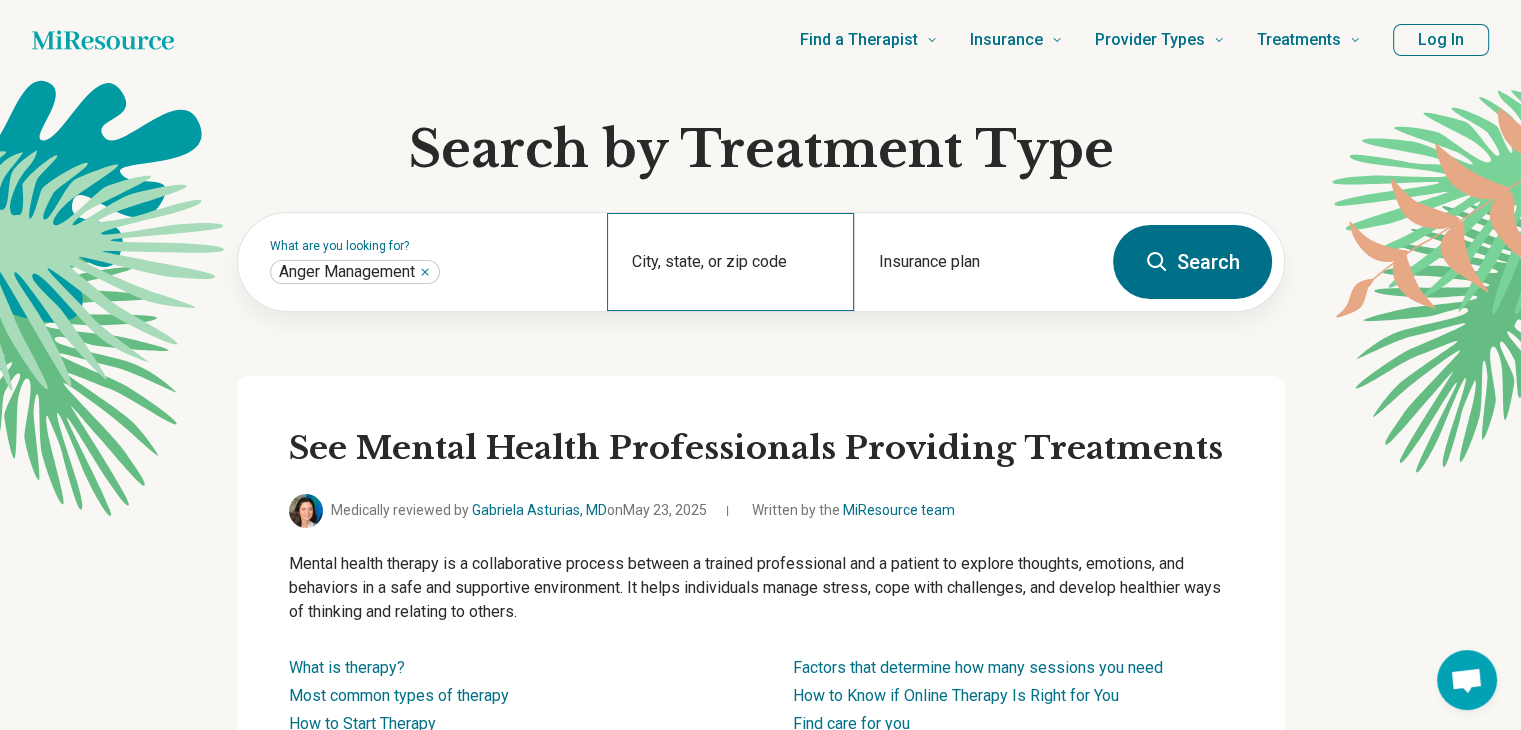 click on "City, state, or zip code" at bounding box center [730, 262] 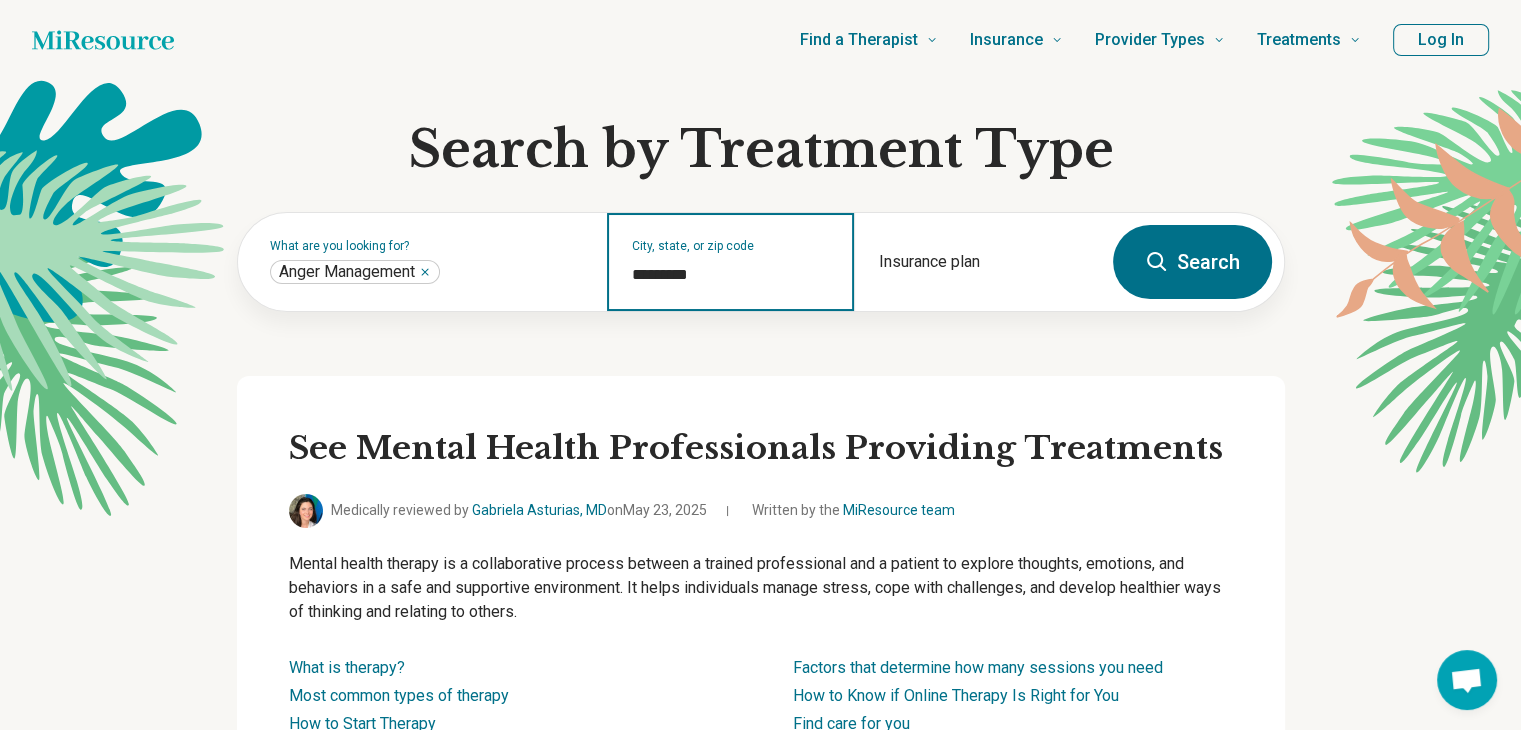 type on "*********" 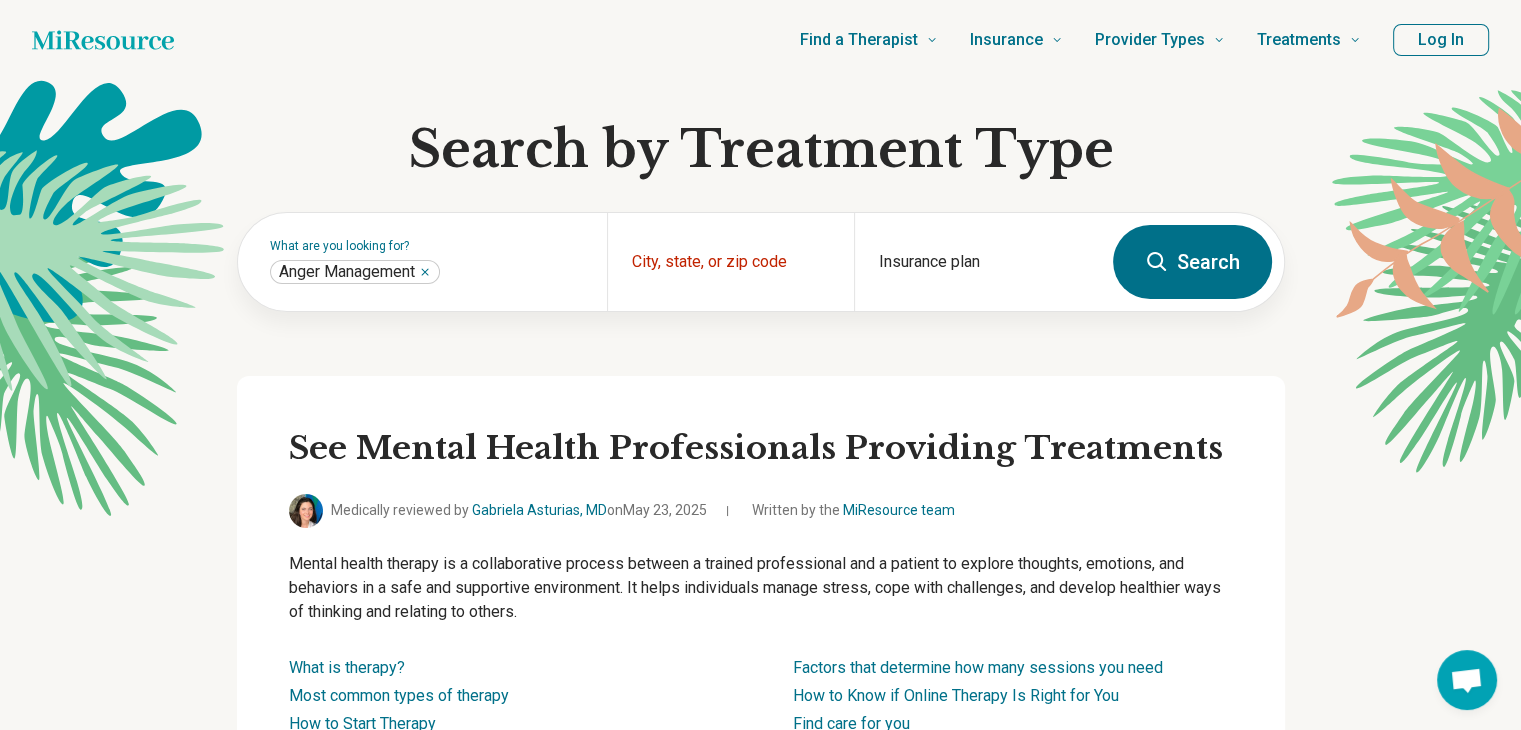 click on "Search" at bounding box center (1192, 262) 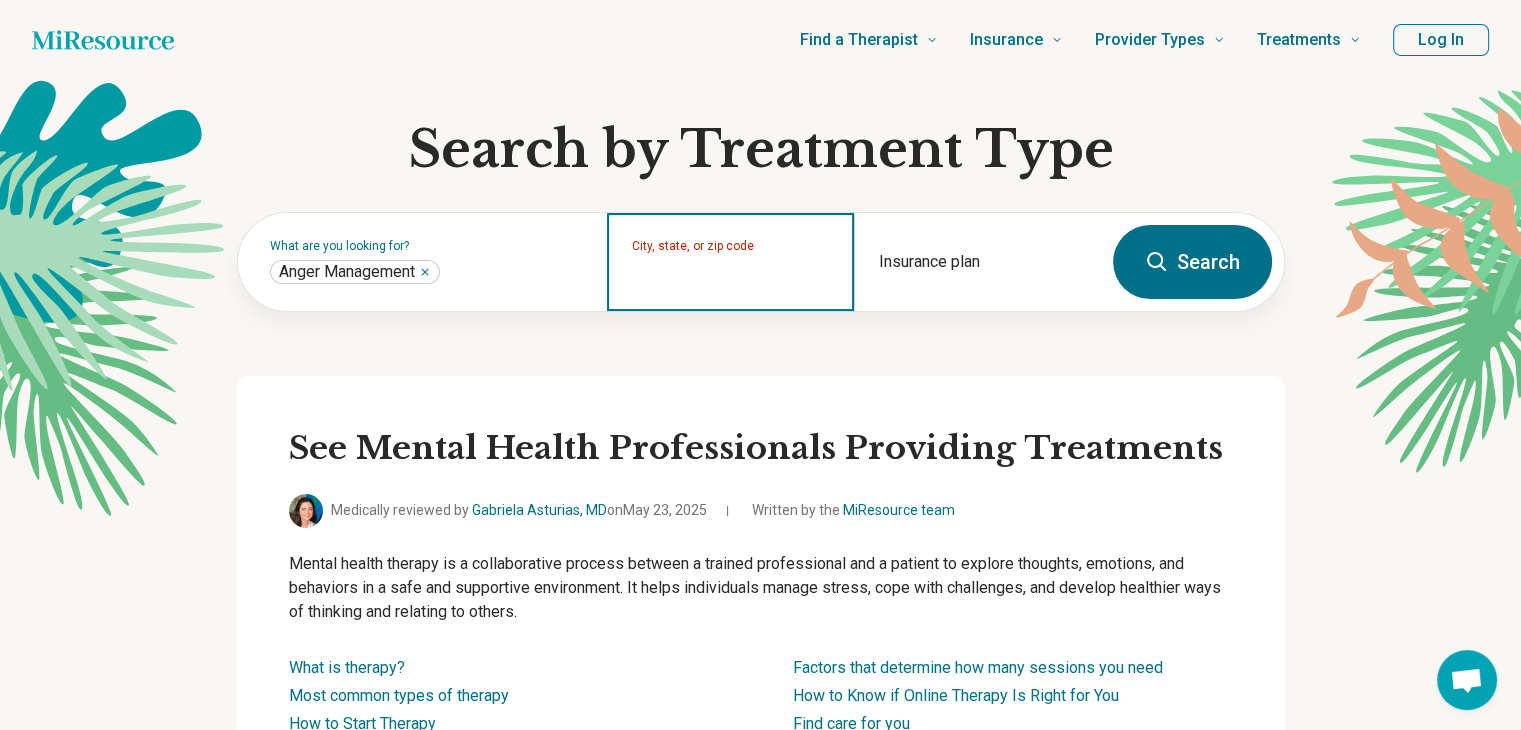 click on "City, state, or zip code" at bounding box center [731, 275] 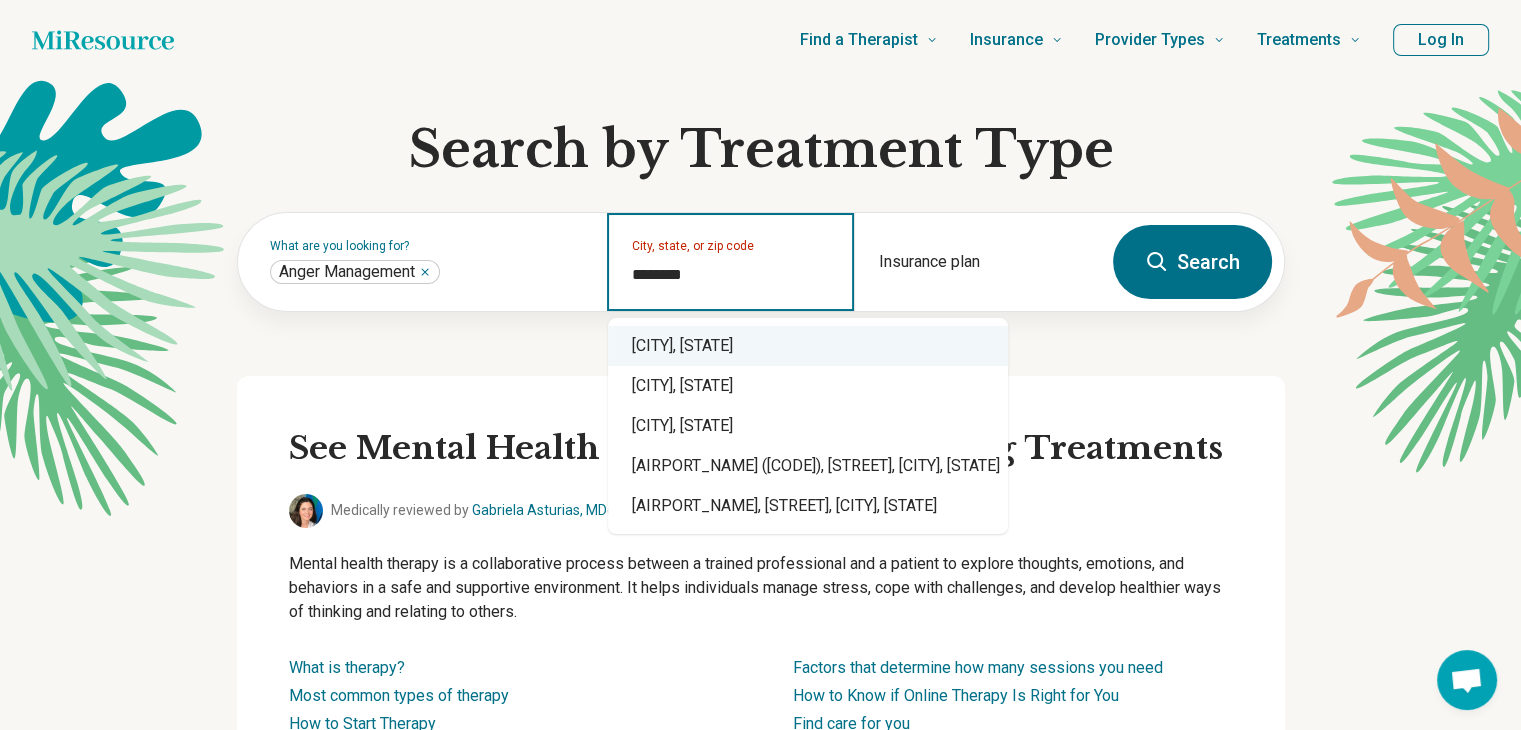 click on "Charlotte, NC" at bounding box center (808, 346) 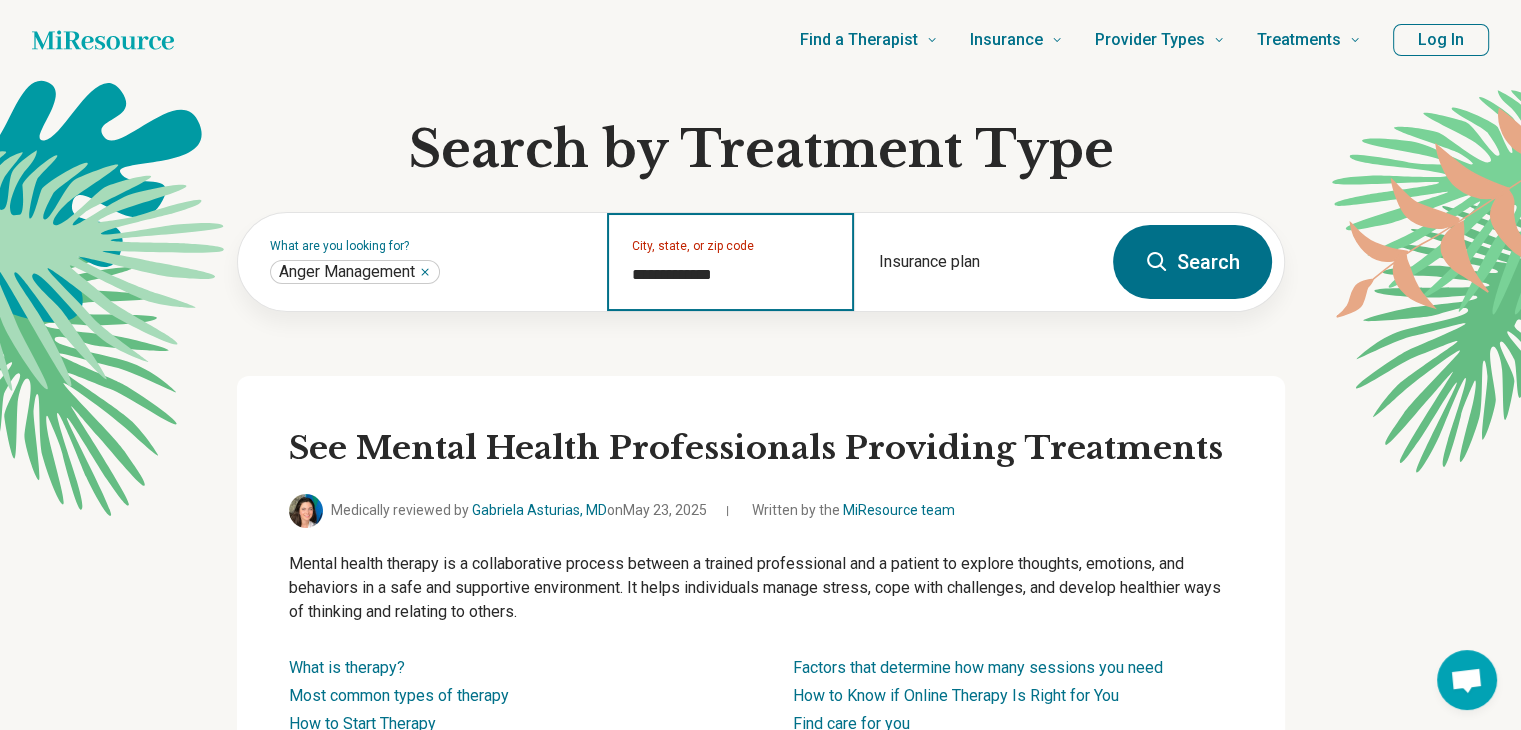 type on "**********" 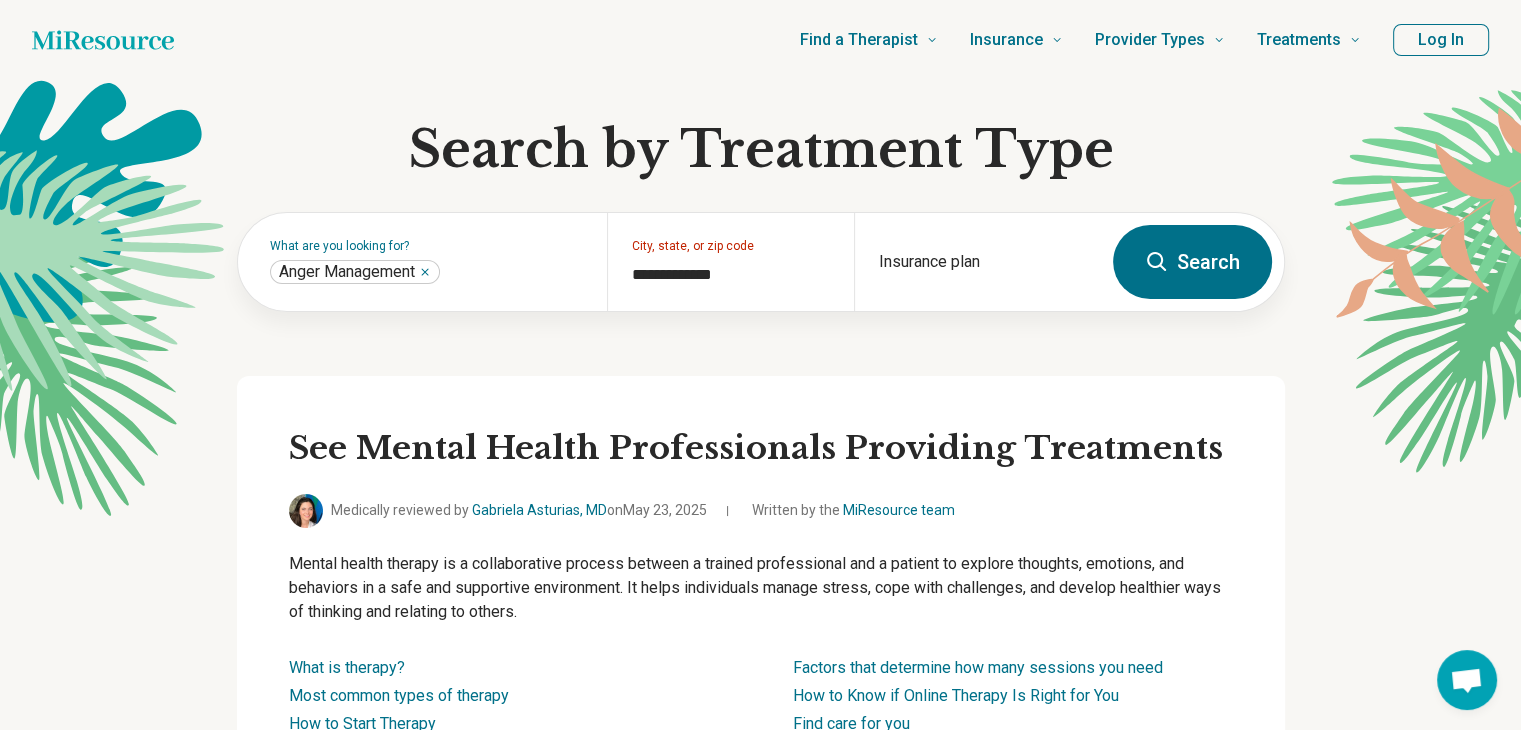 click on "Search" at bounding box center [1192, 262] 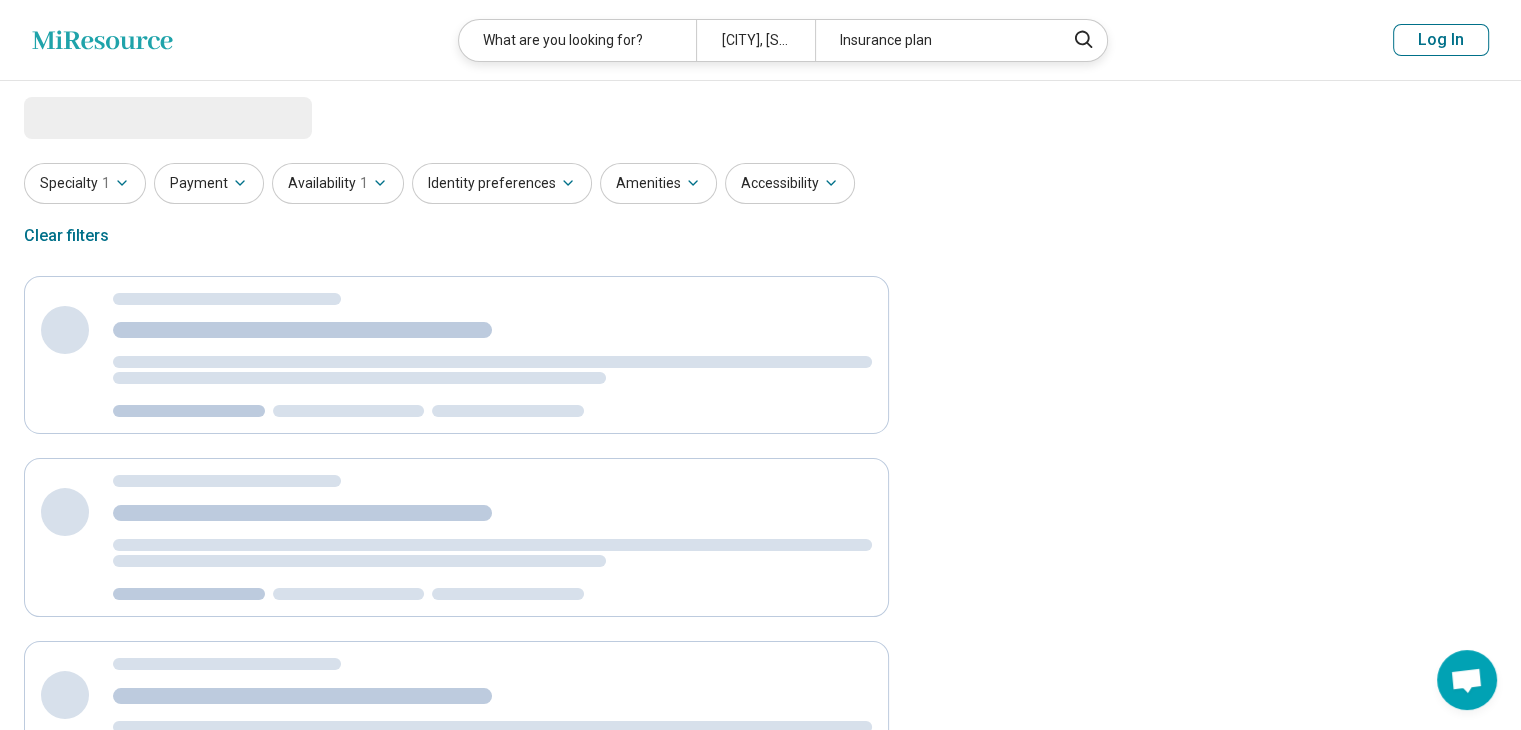 select on "***" 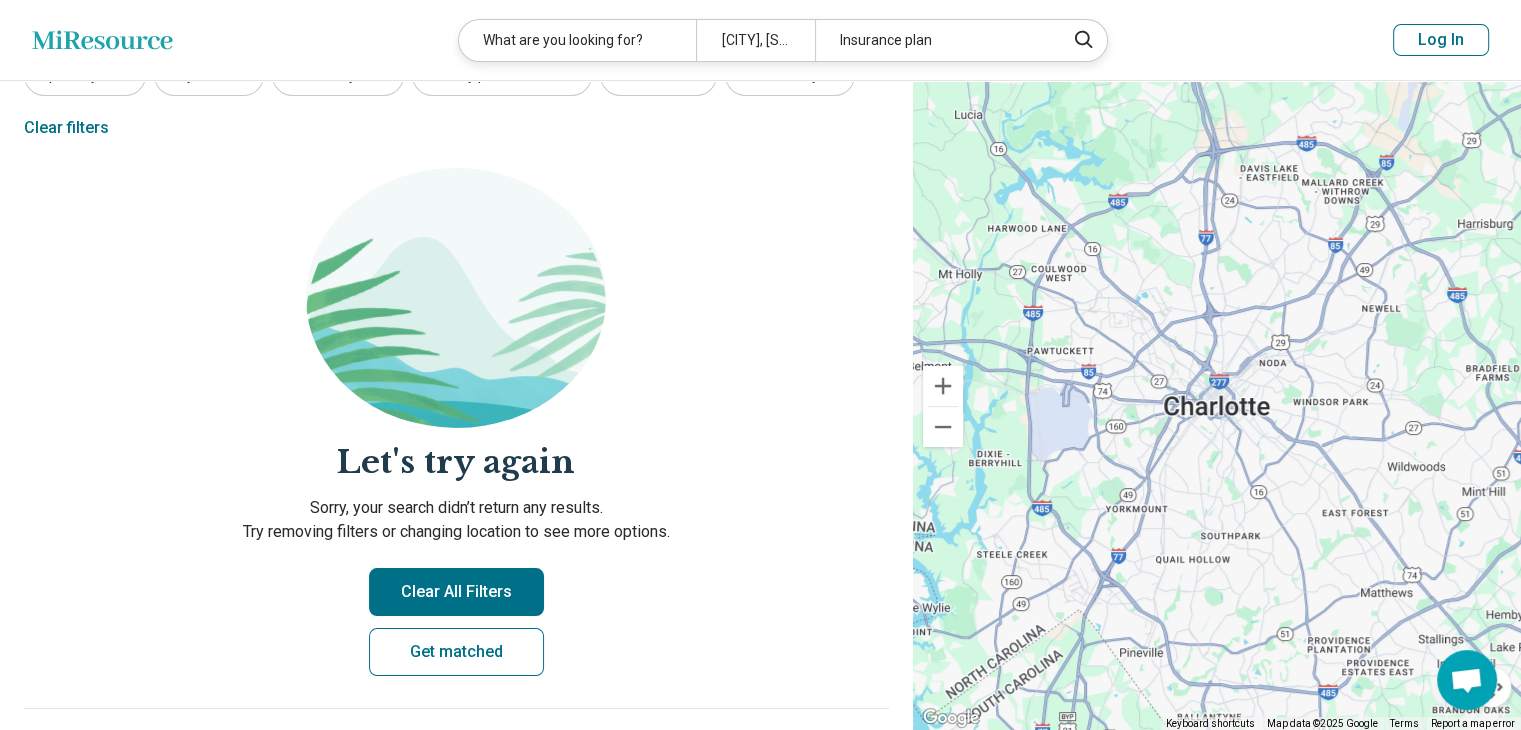 scroll, scrollTop: 35, scrollLeft: 0, axis: vertical 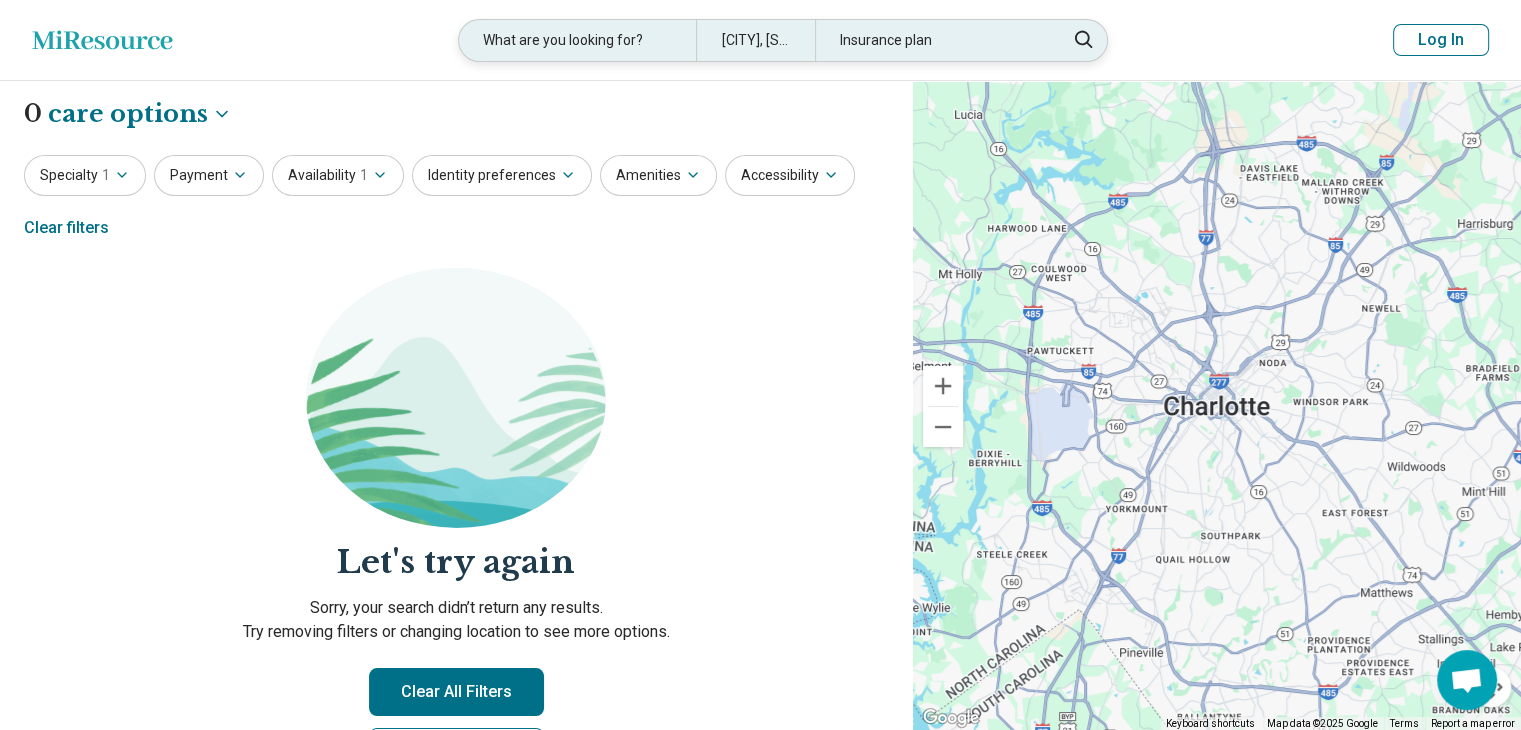 click on "What are you looking for?" at bounding box center (577, 40) 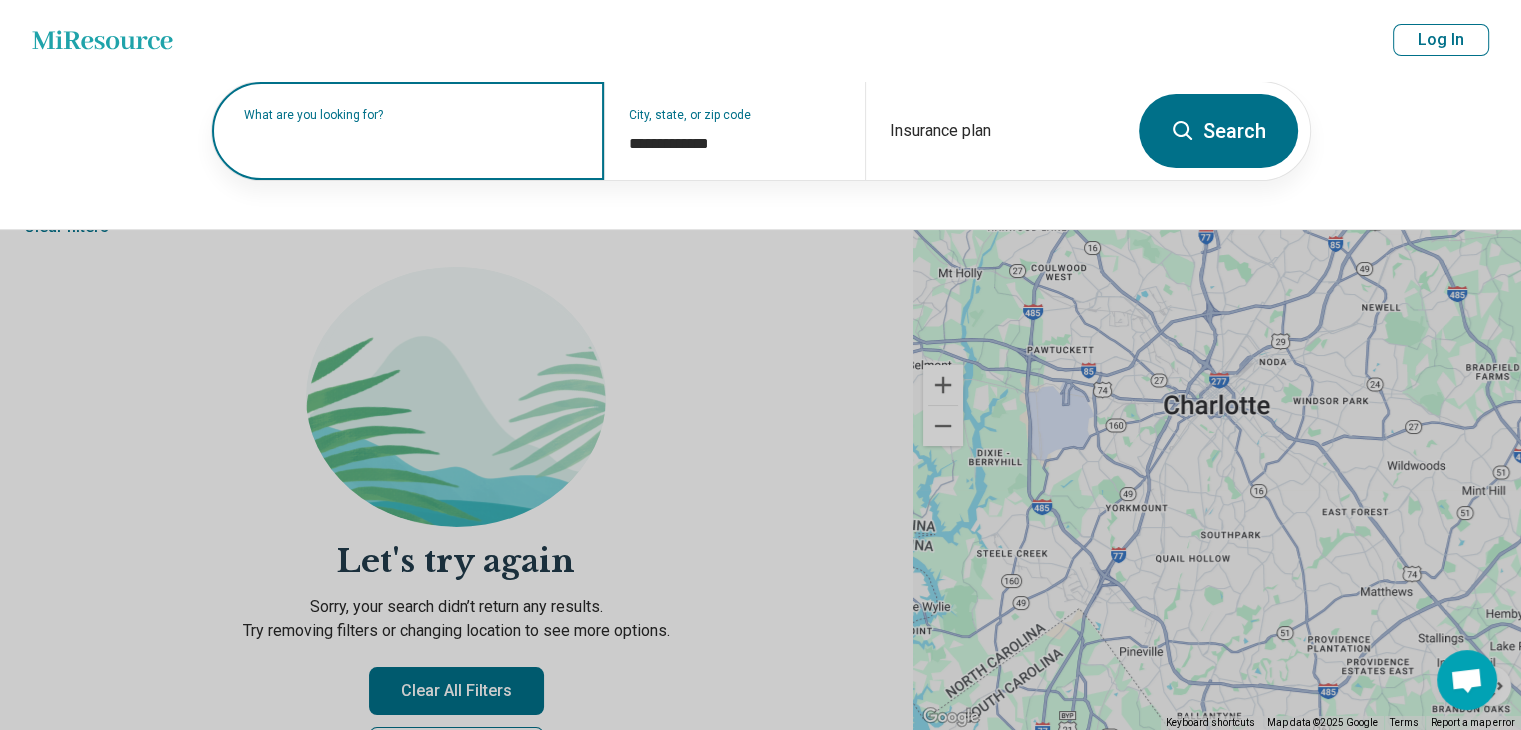 click at bounding box center (412, 141) 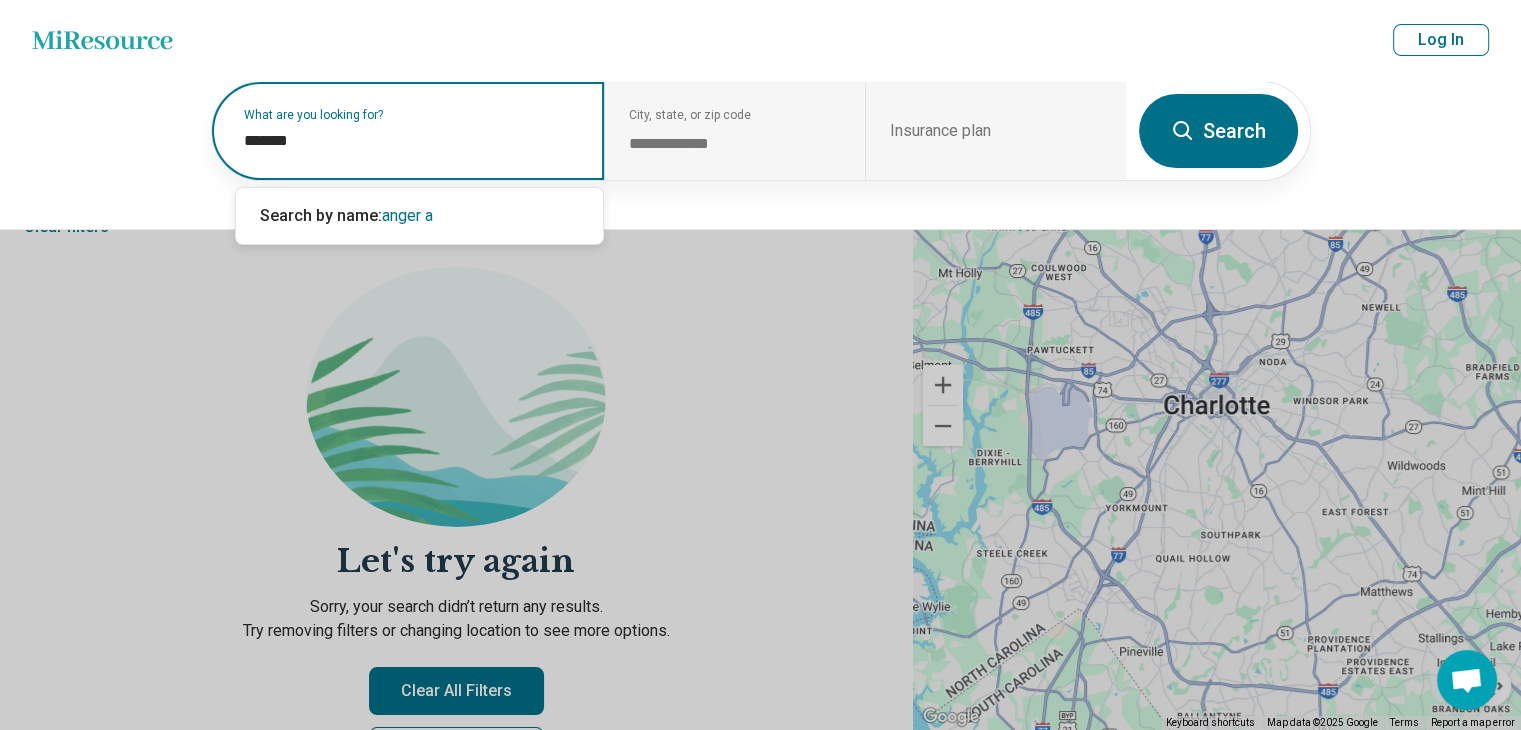 type on "*****" 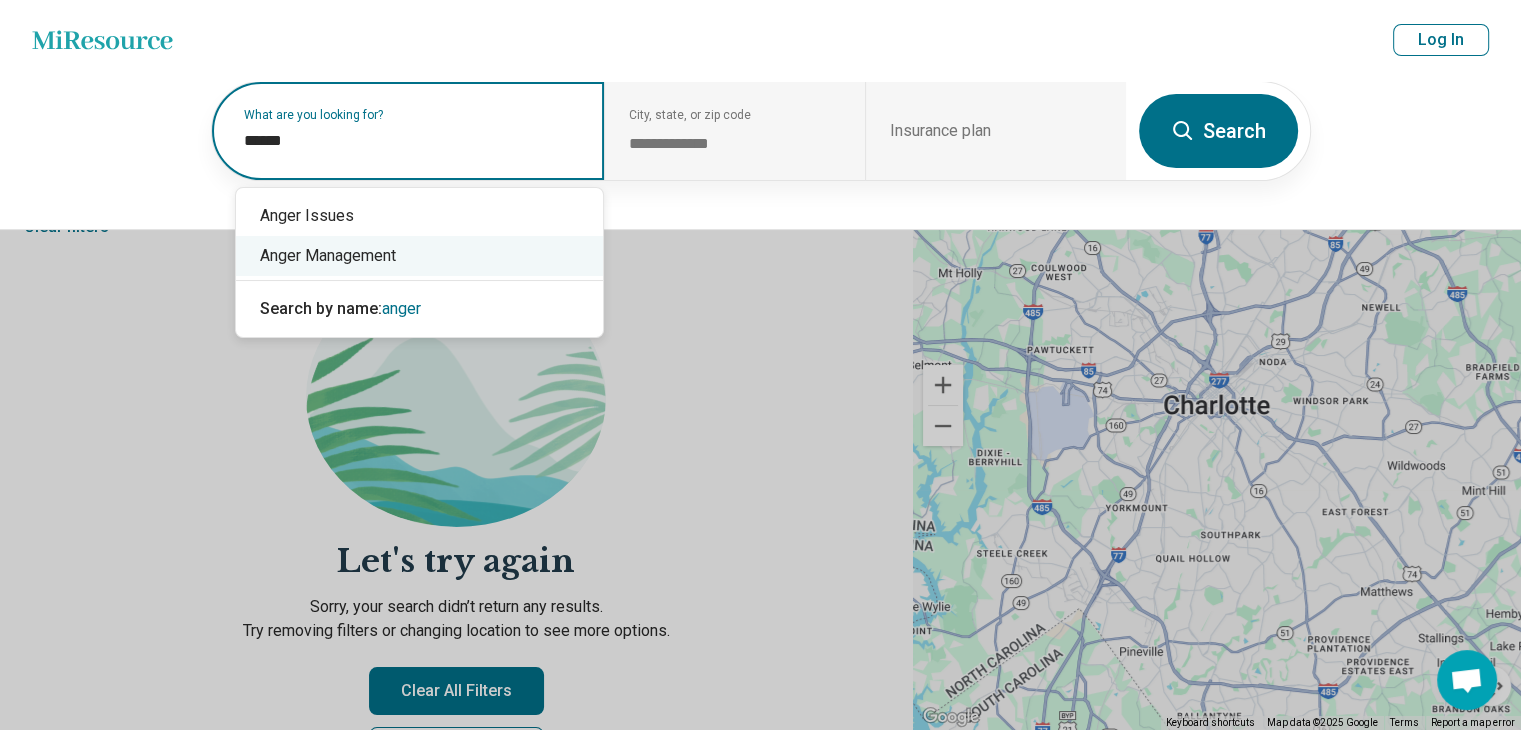 click on "Anger Management" at bounding box center (419, 256) 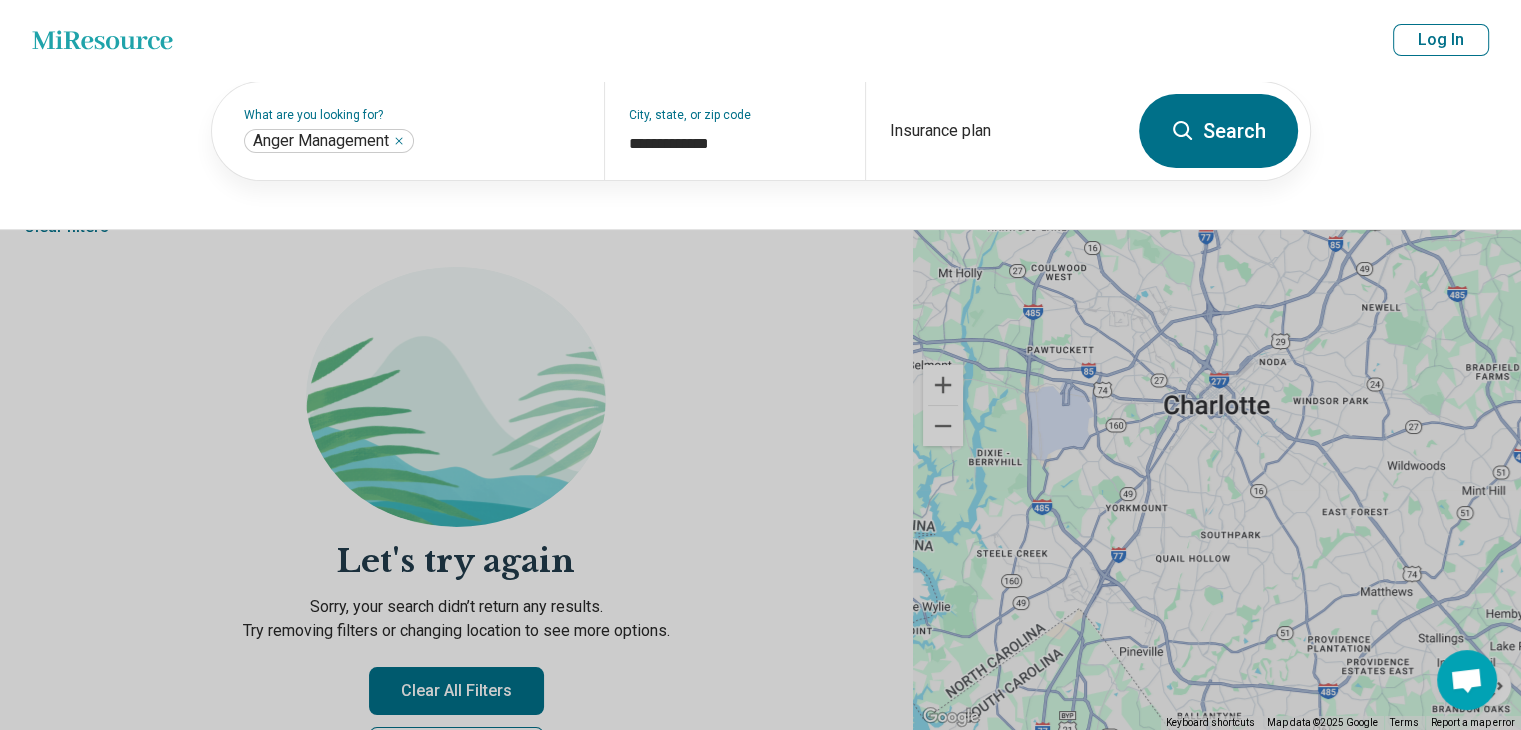 click 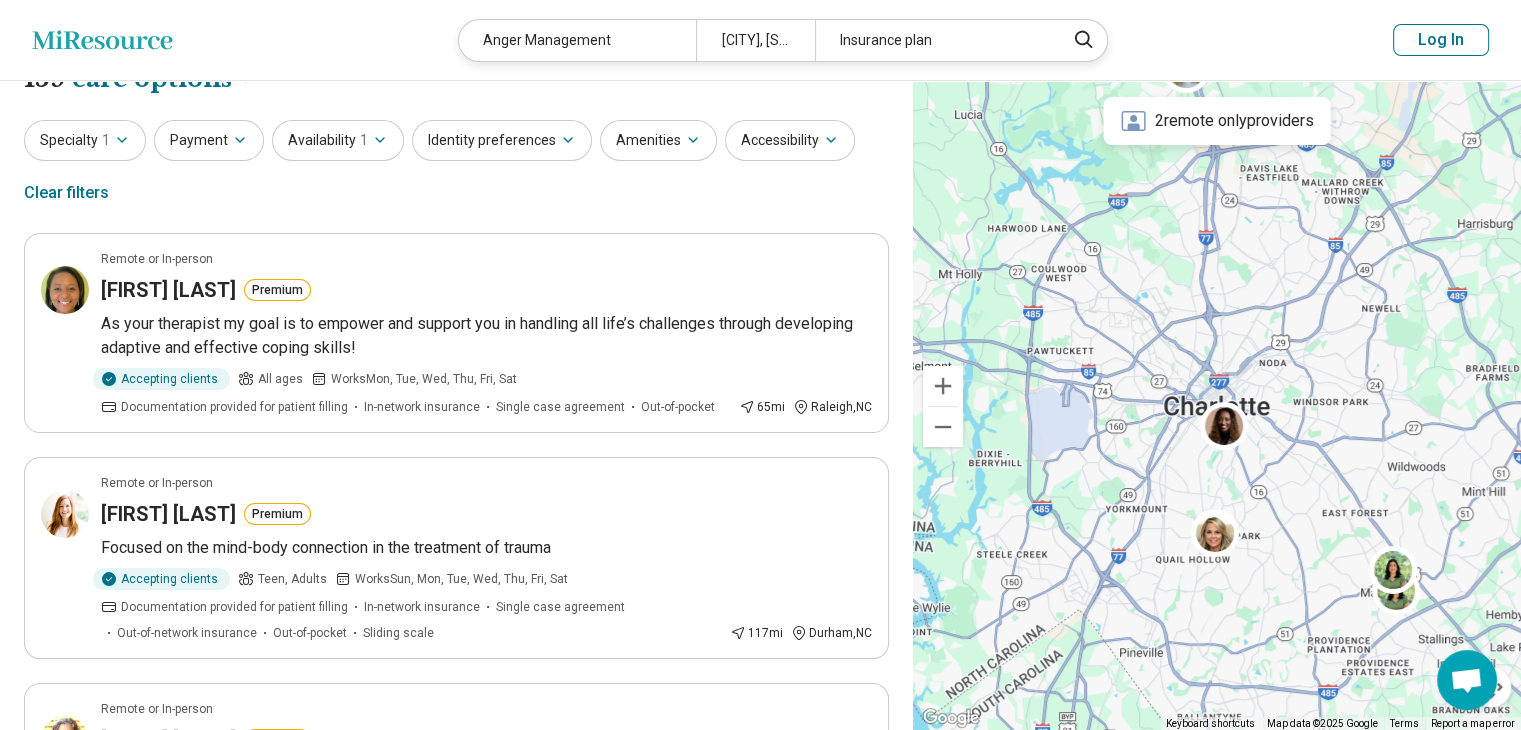 scroll, scrollTop: 0, scrollLeft: 0, axis: both 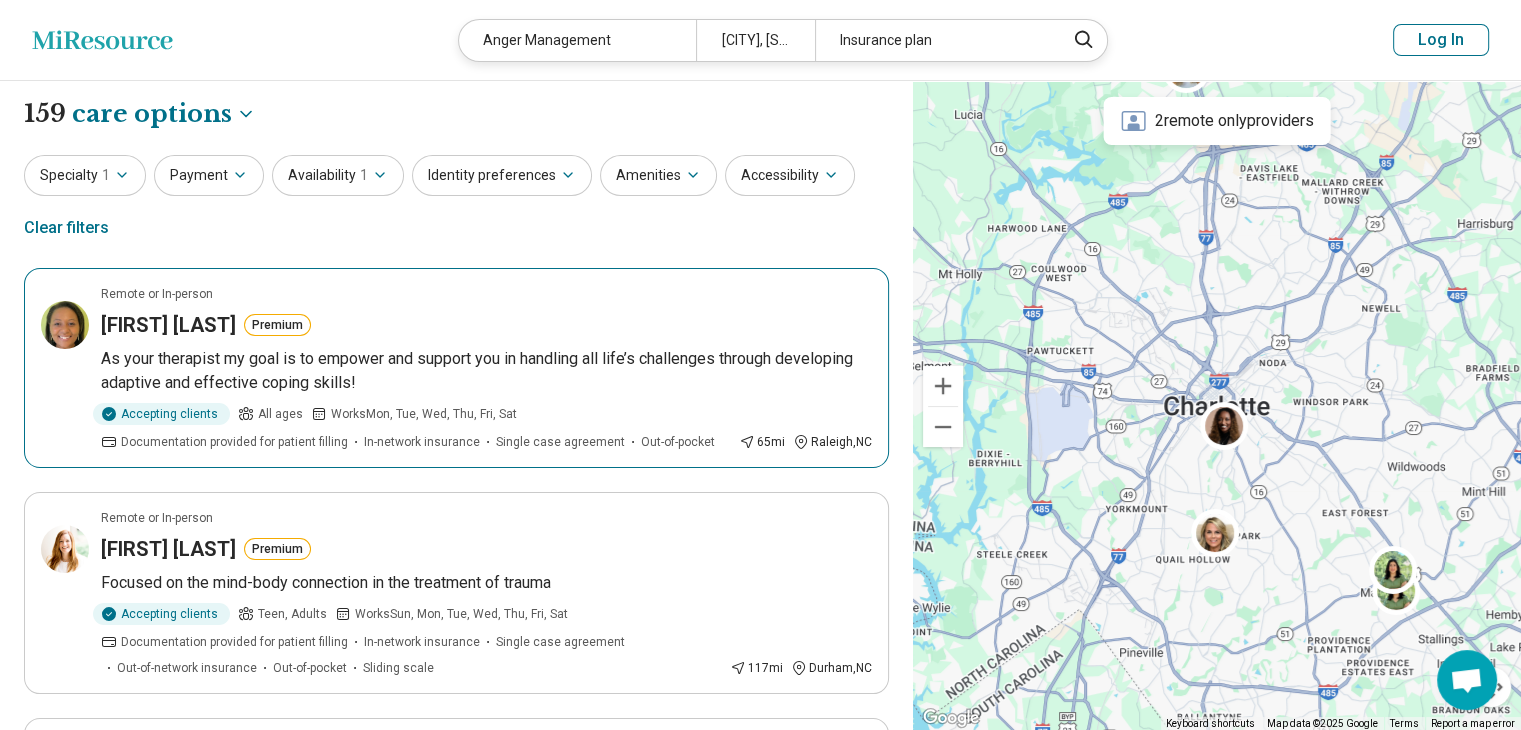 click on "Rachael Everett" at bounding box center [168, 325] 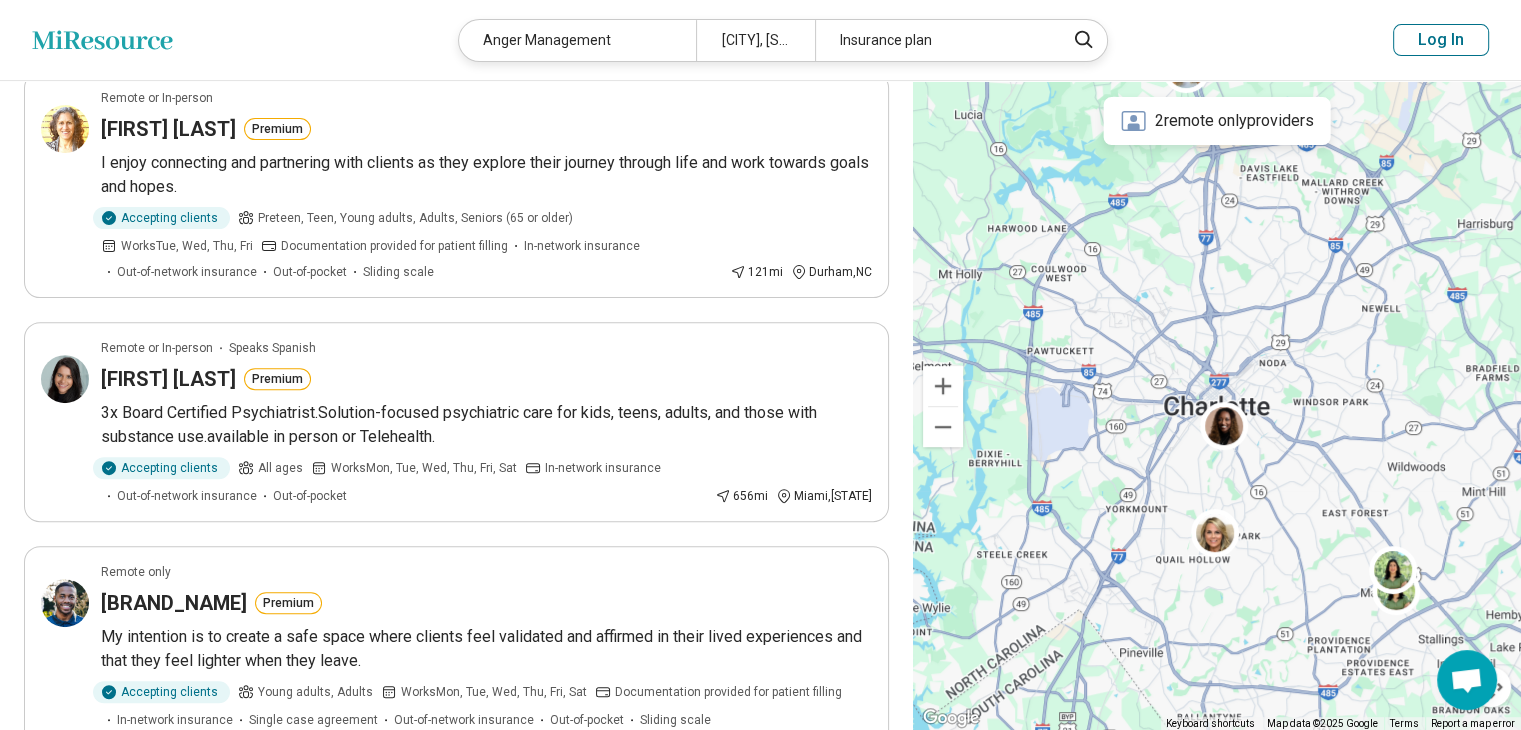 scroll, scrollTop: 700, scrollLeft: 0, axis: vertical 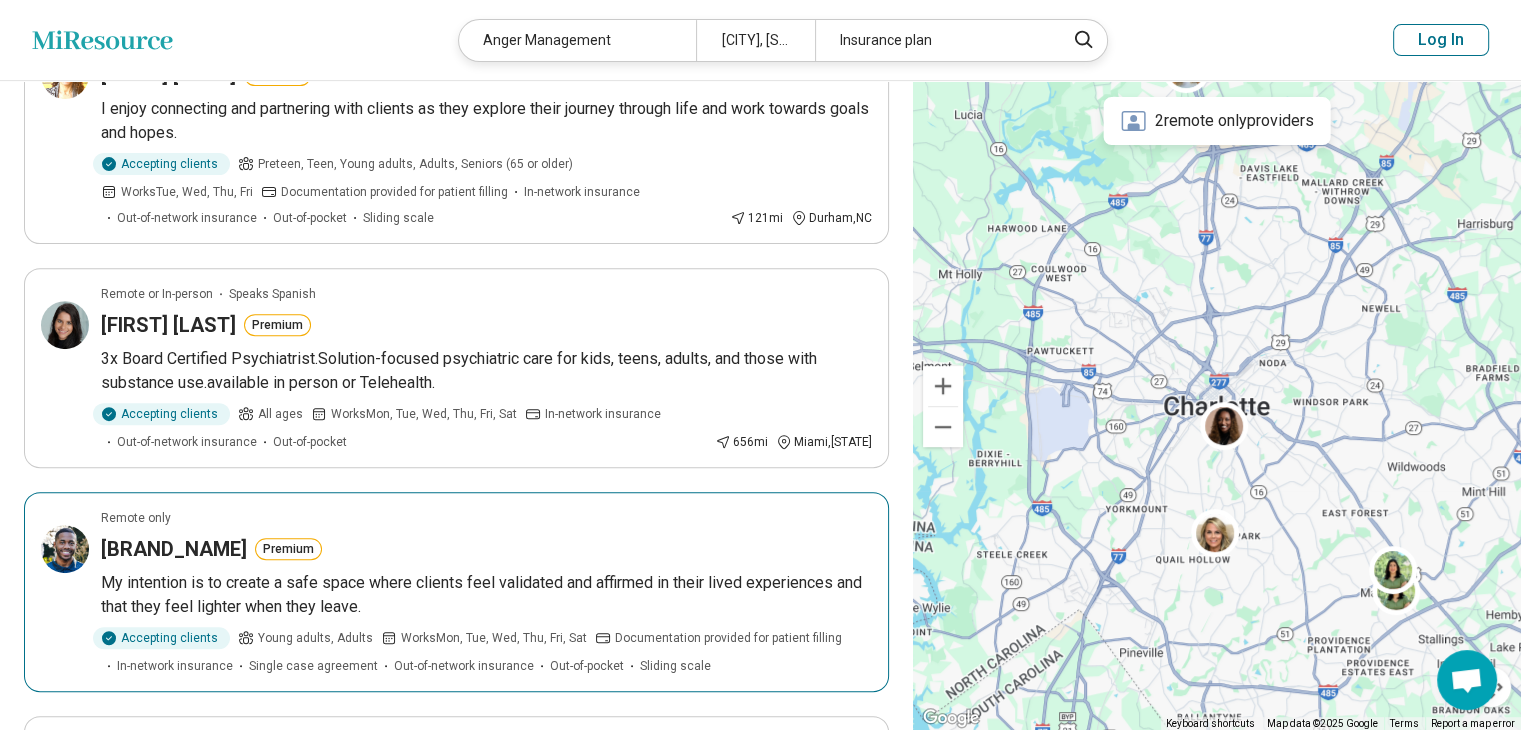 click on "Orvon White Premium" at bounding box center (486, 549) 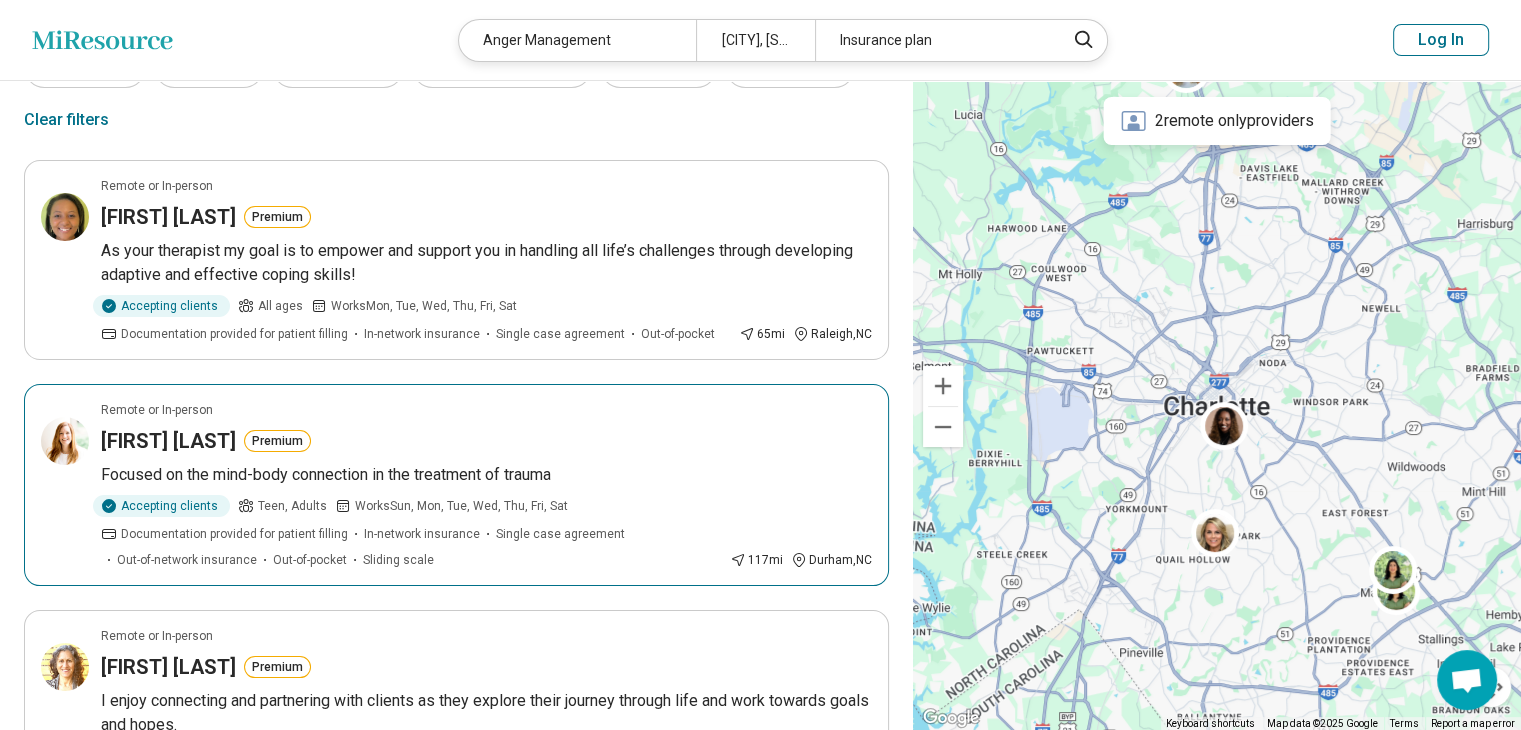 scroll, scrollTop: 0, scrollLeft: 0, axis: both 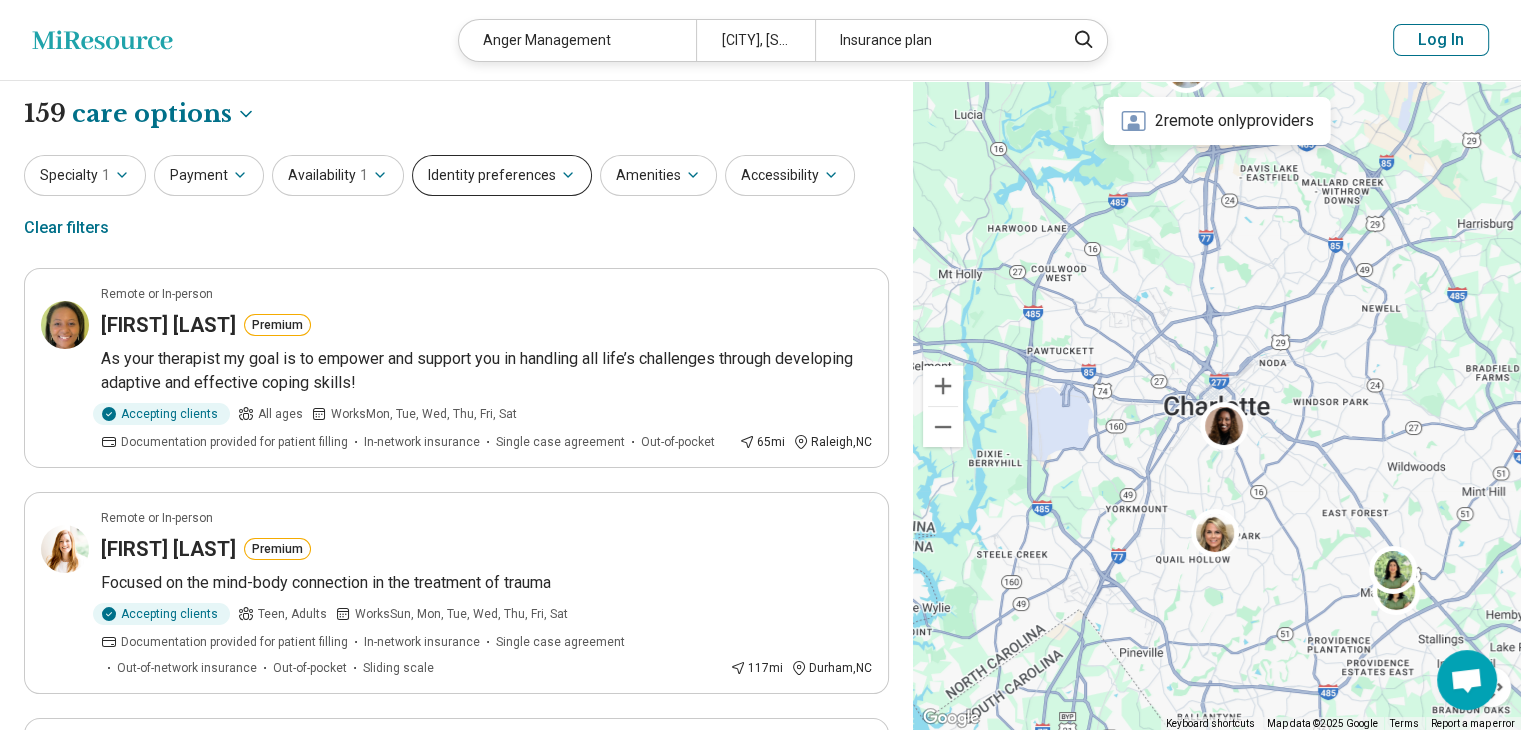 click on "Identity preferences" at bounding box center [502, 175] 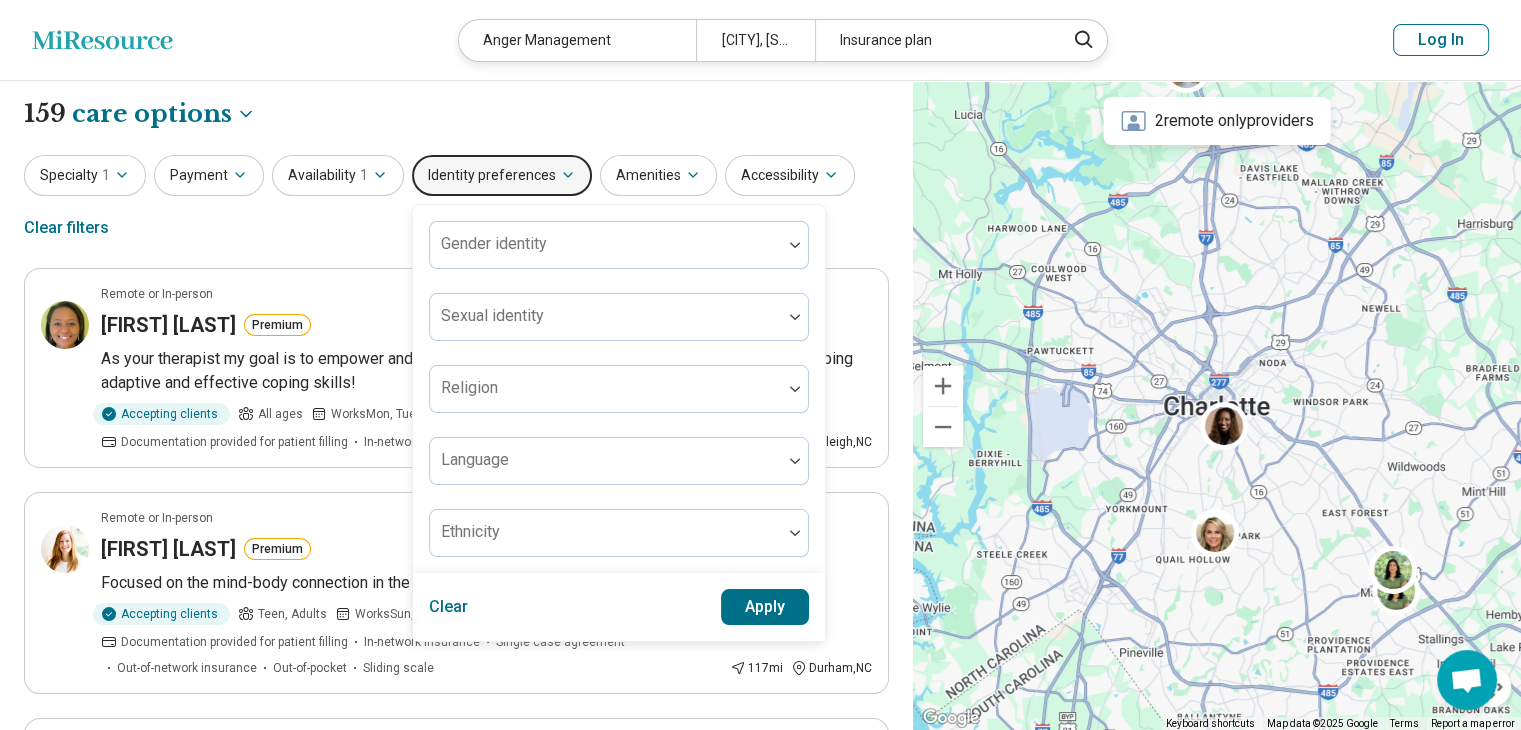 click on "Identity preferences" at bounding box center (502, 175) 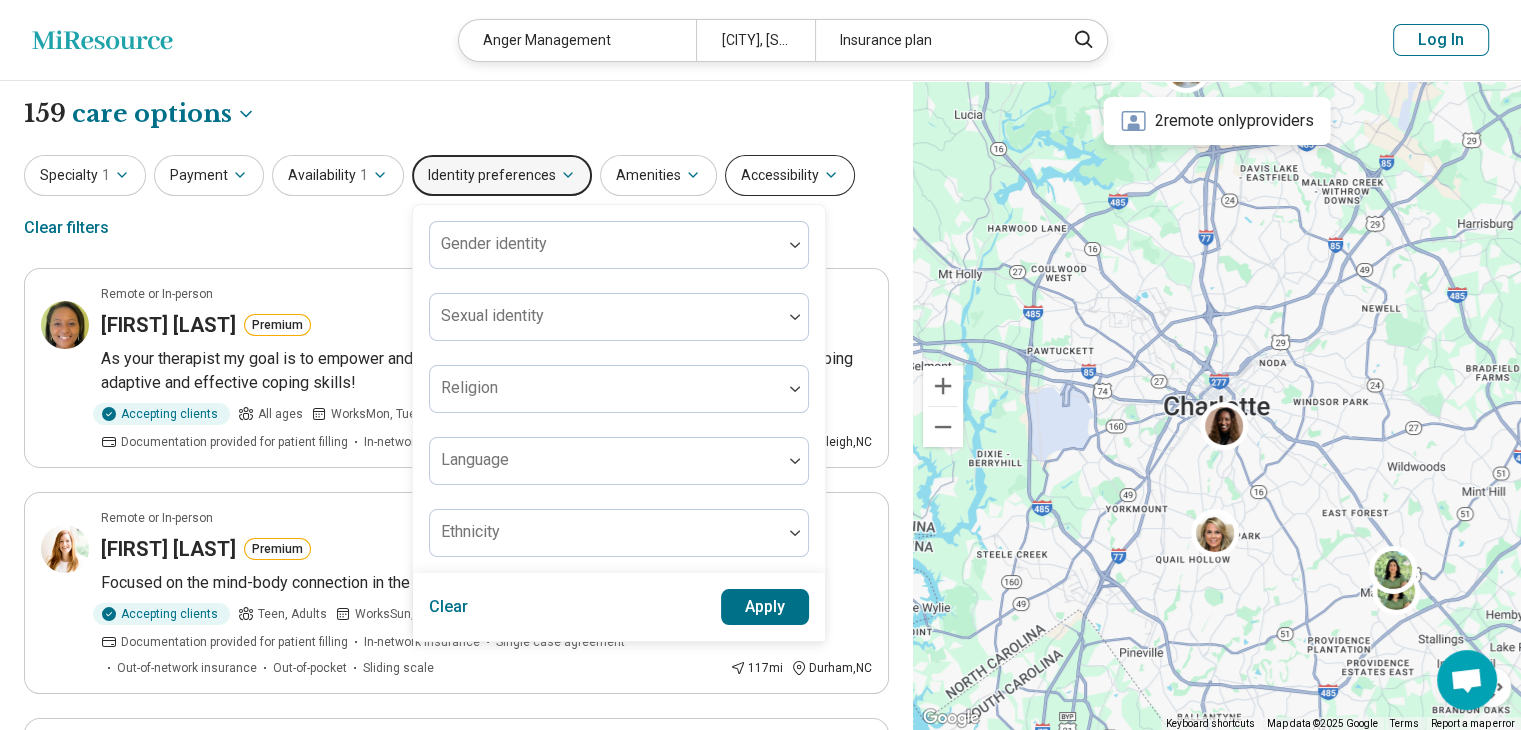 click on "Accessibility" at bounding box center (790, 175) 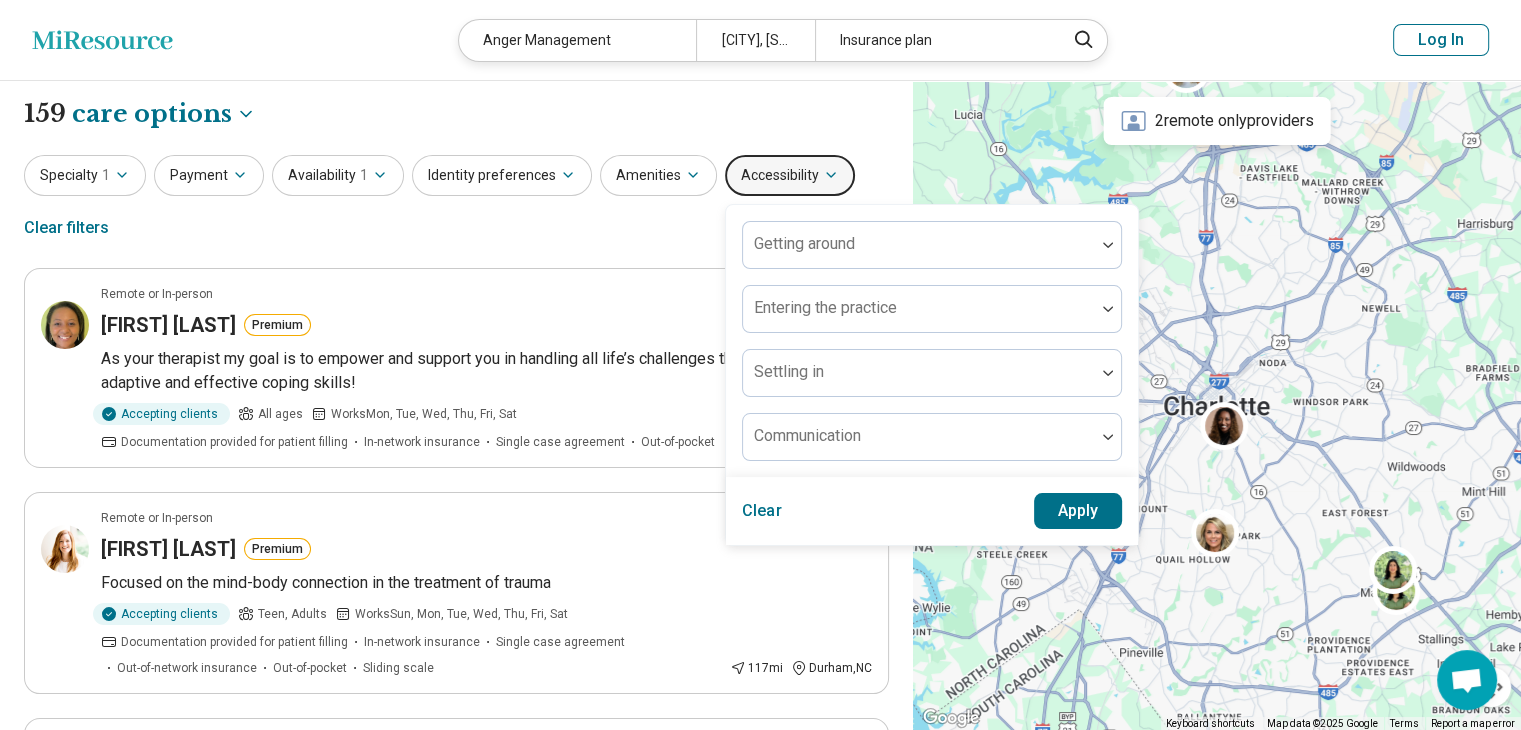 click on "Accessibility" at bounding box center (790, 175) 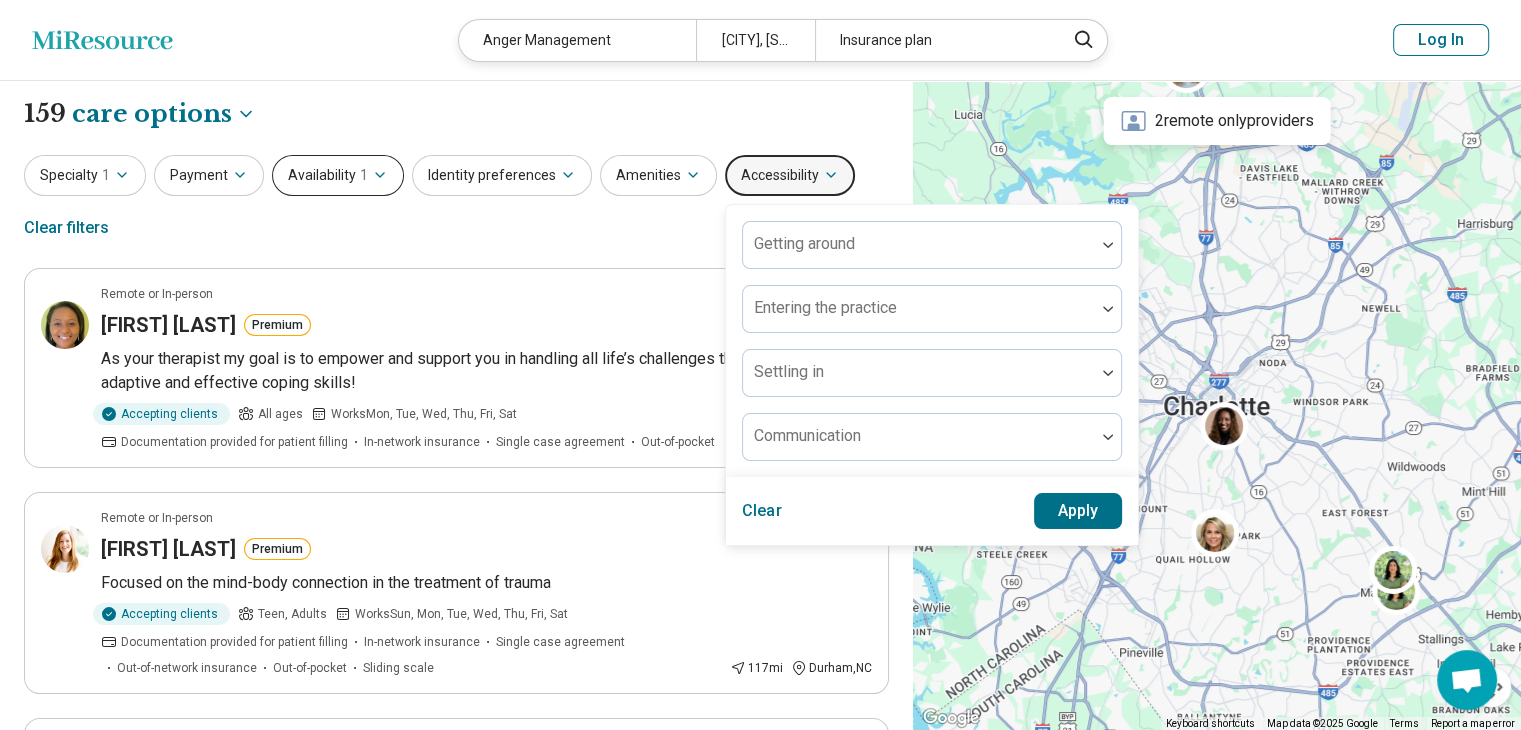 click on "Availability 1" at bounding box center [338, 175] 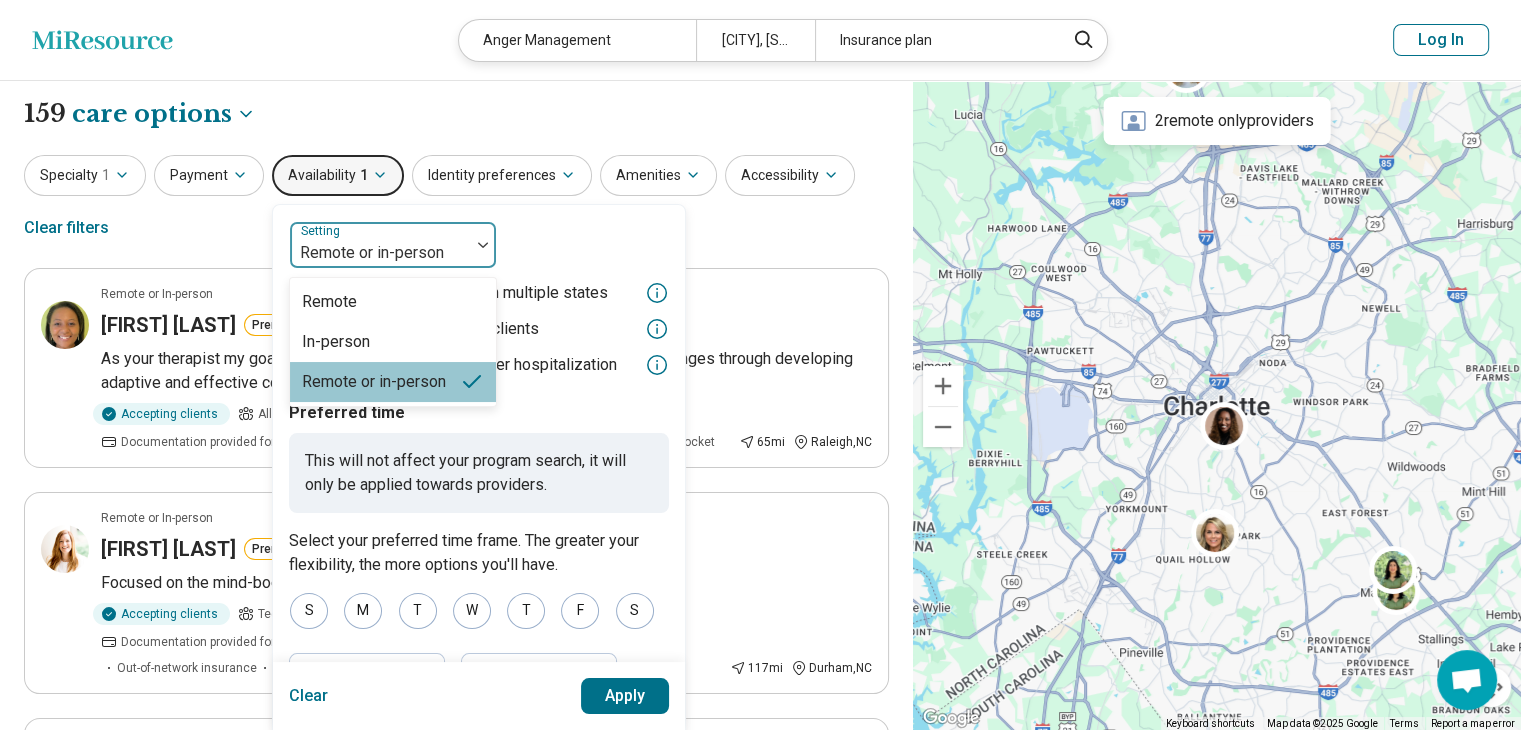 click on "Remote or in-person" at bounding box center [380, 245] 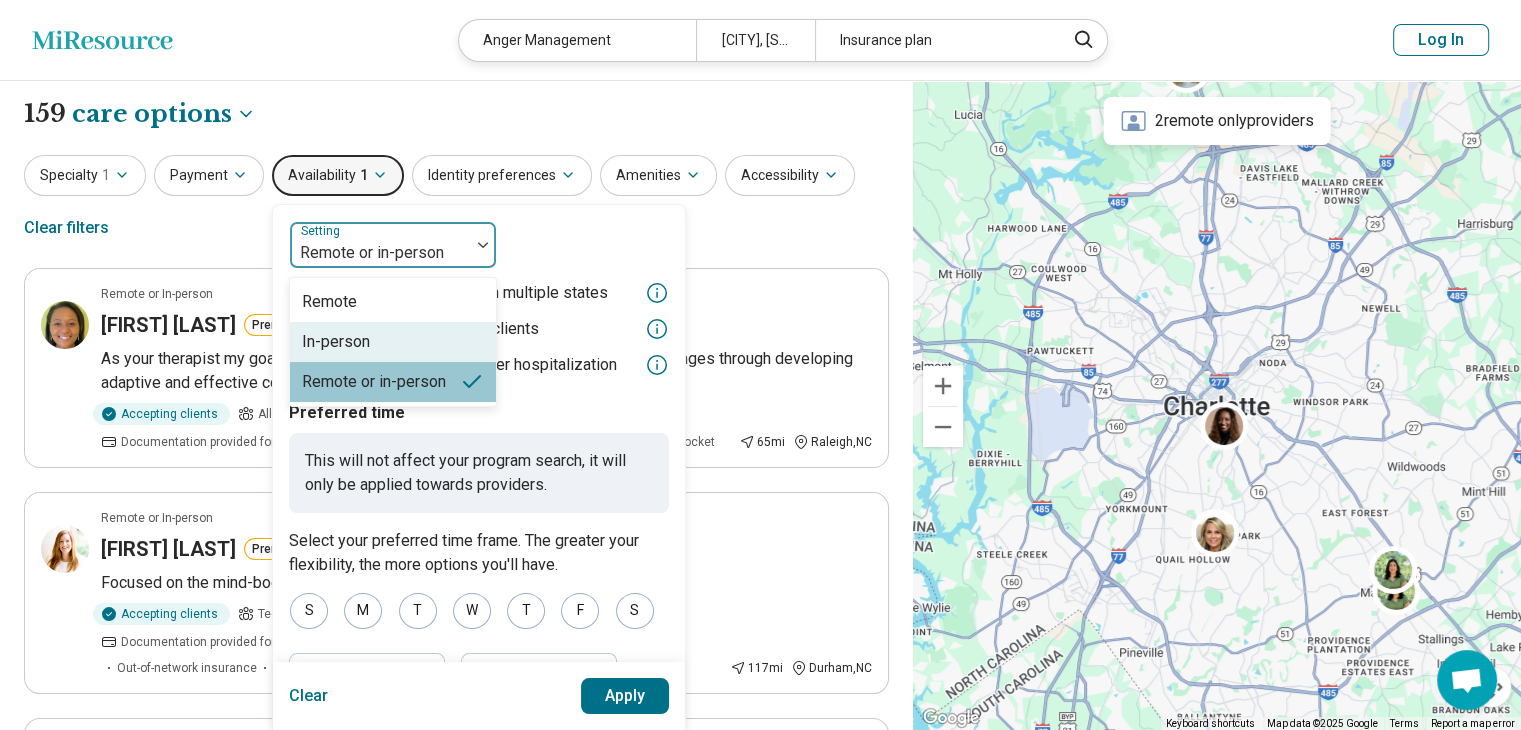 click on "In-person" at bounding box center [393, 342] 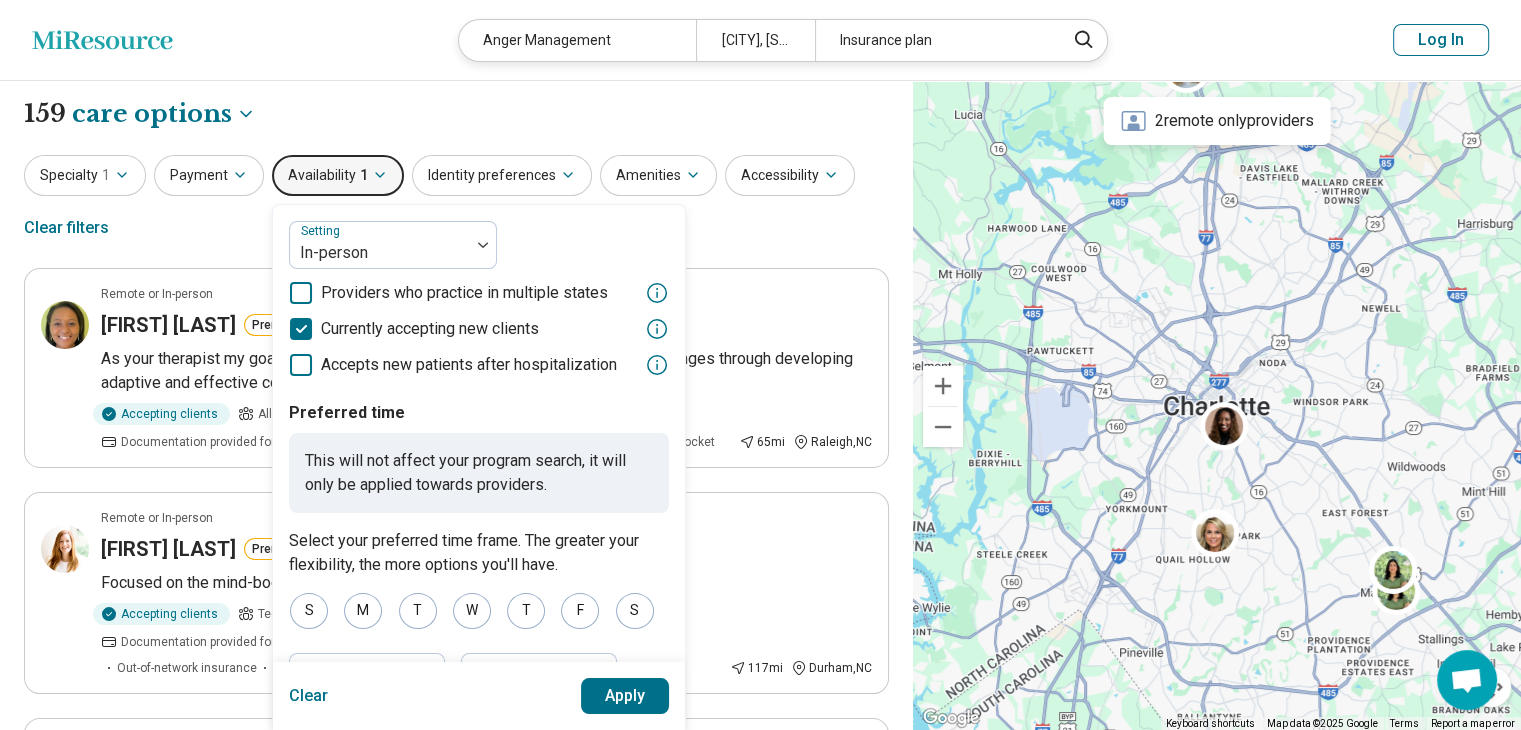 click on "Apply" at bounding box center (625, 696) 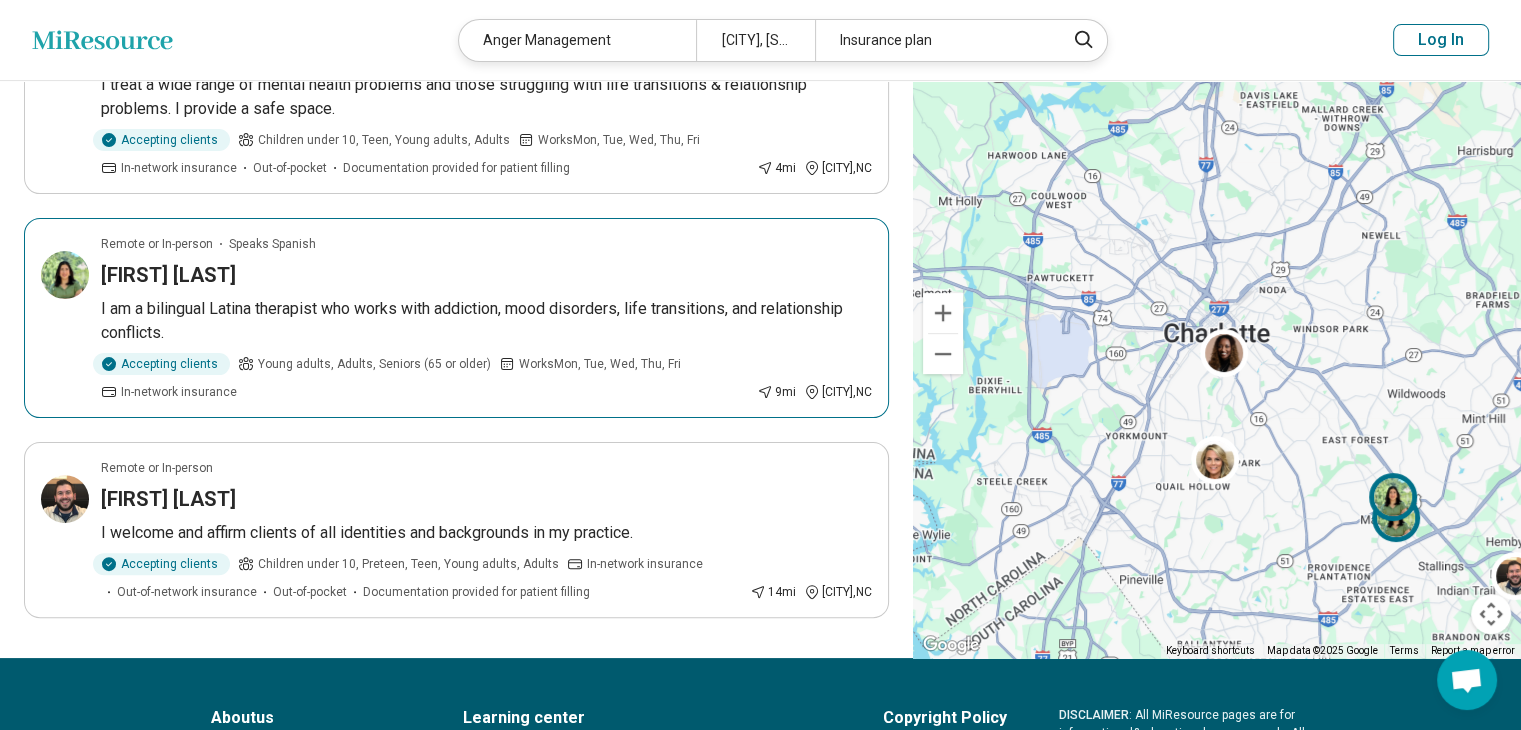 scroll, scrollTop: 500, scrollLeft: 0, axis: vertical 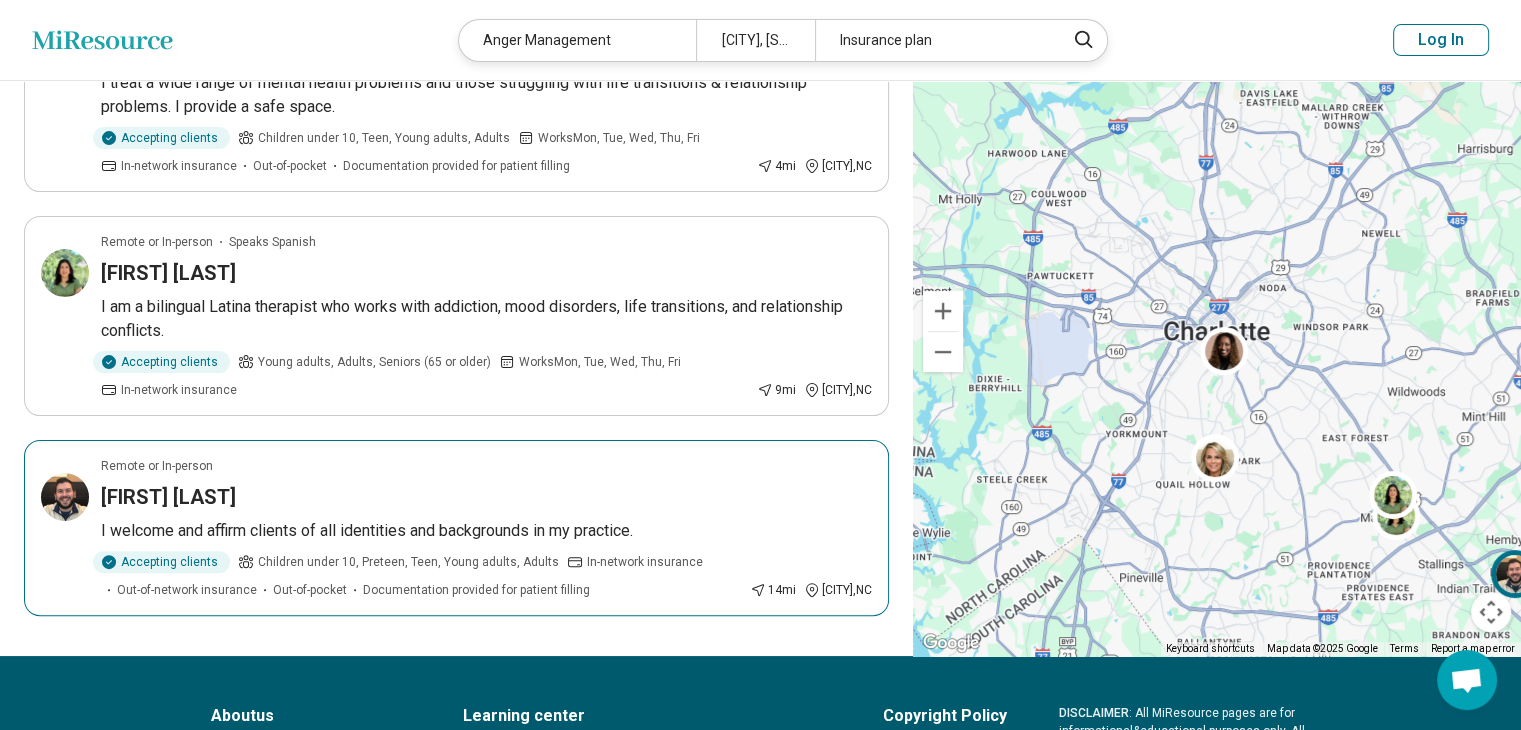 click on "Michael Clark-Borenstein" at bounding box center (168, 497) 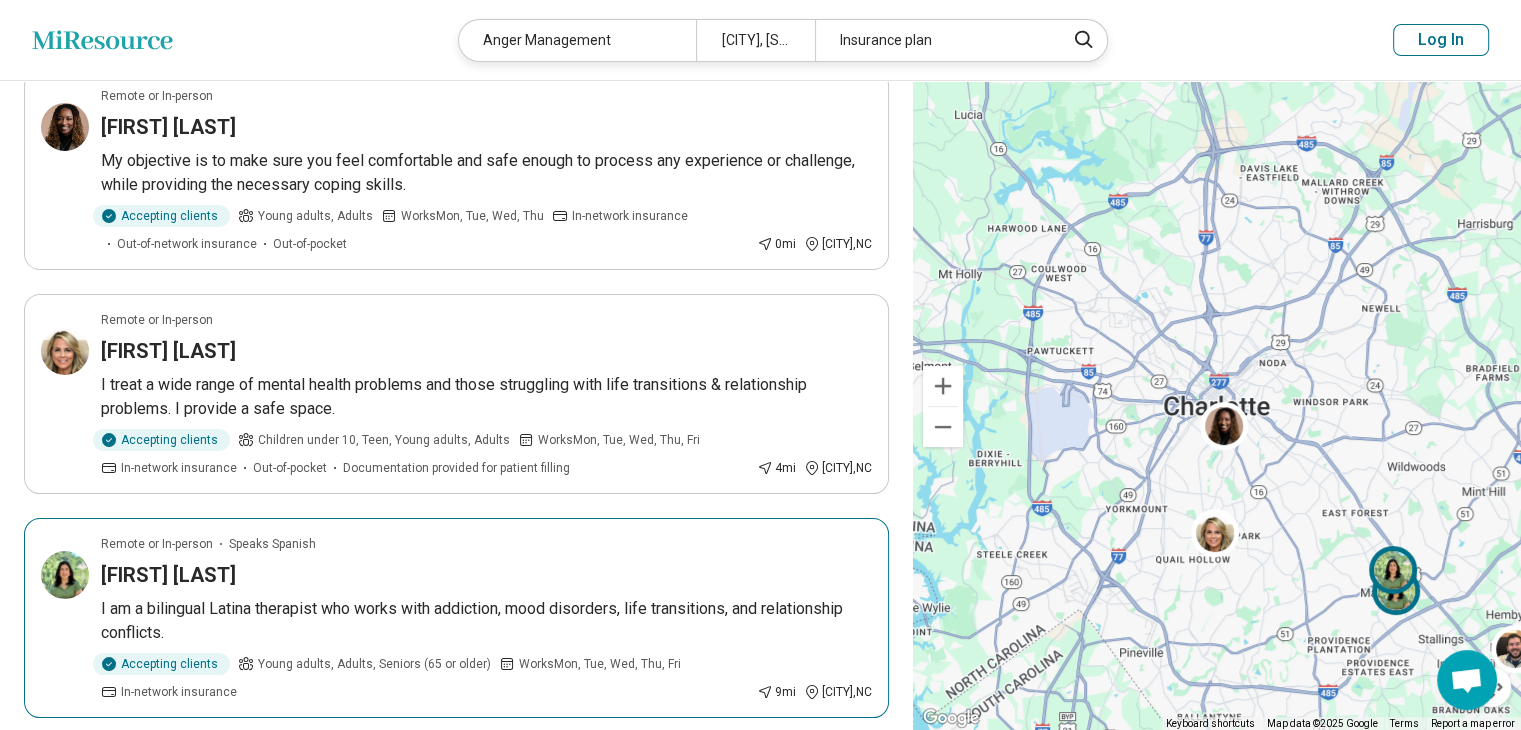 scroll, scrollTop: 0, scrollLeft: 0, axis: both 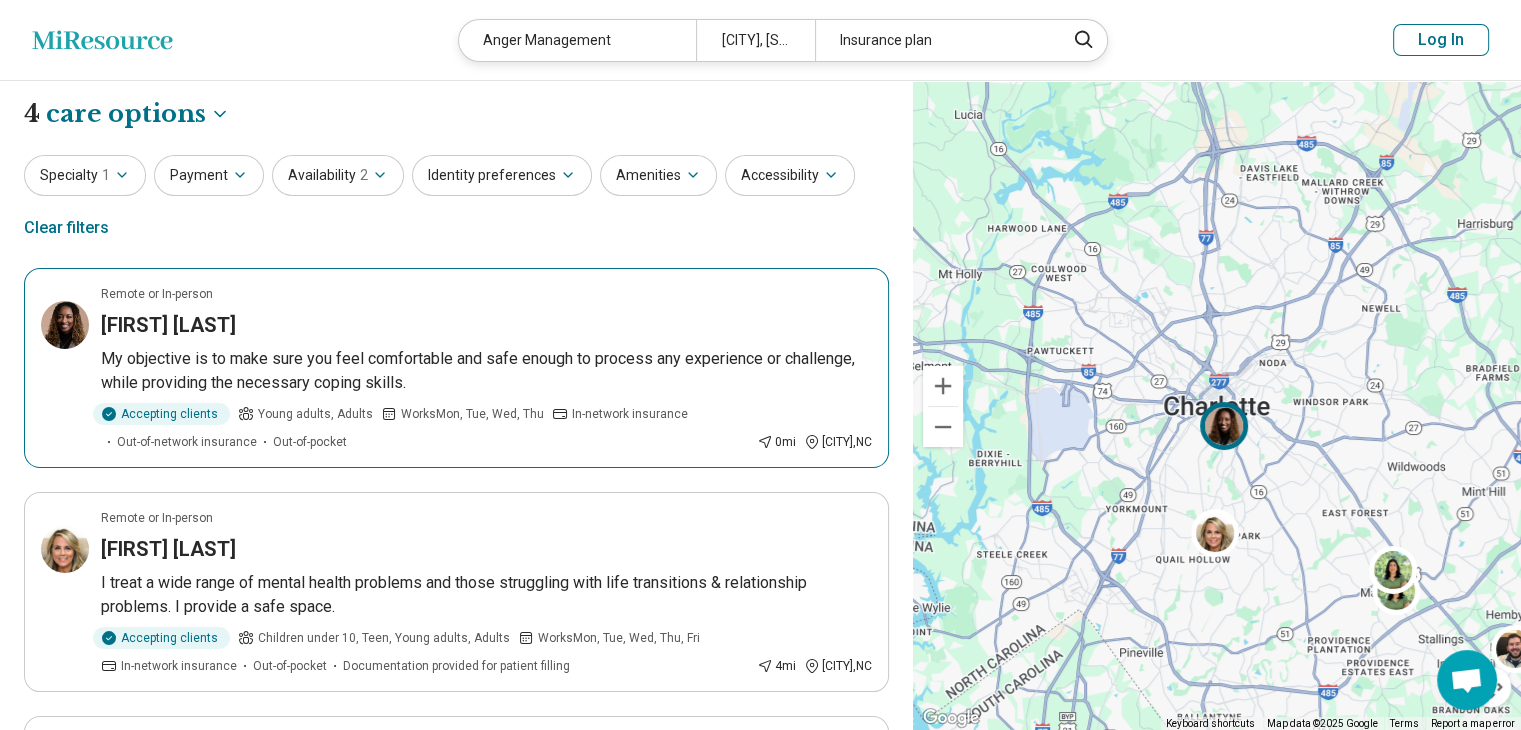 click on "Sarah McArthur" at bounding box center (168, 325) 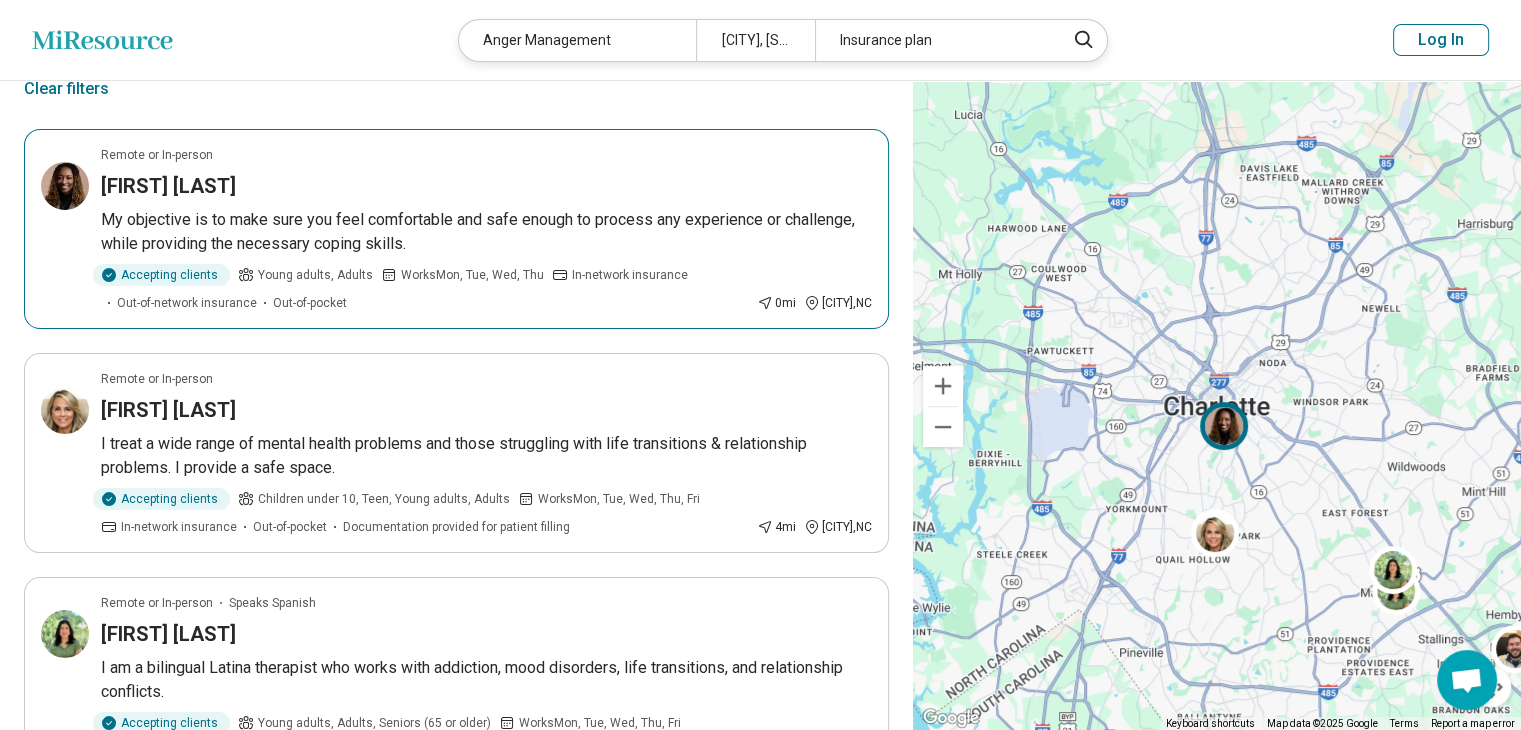 scroll, scrollTop: 0, scrollLeft: 0, axis: both 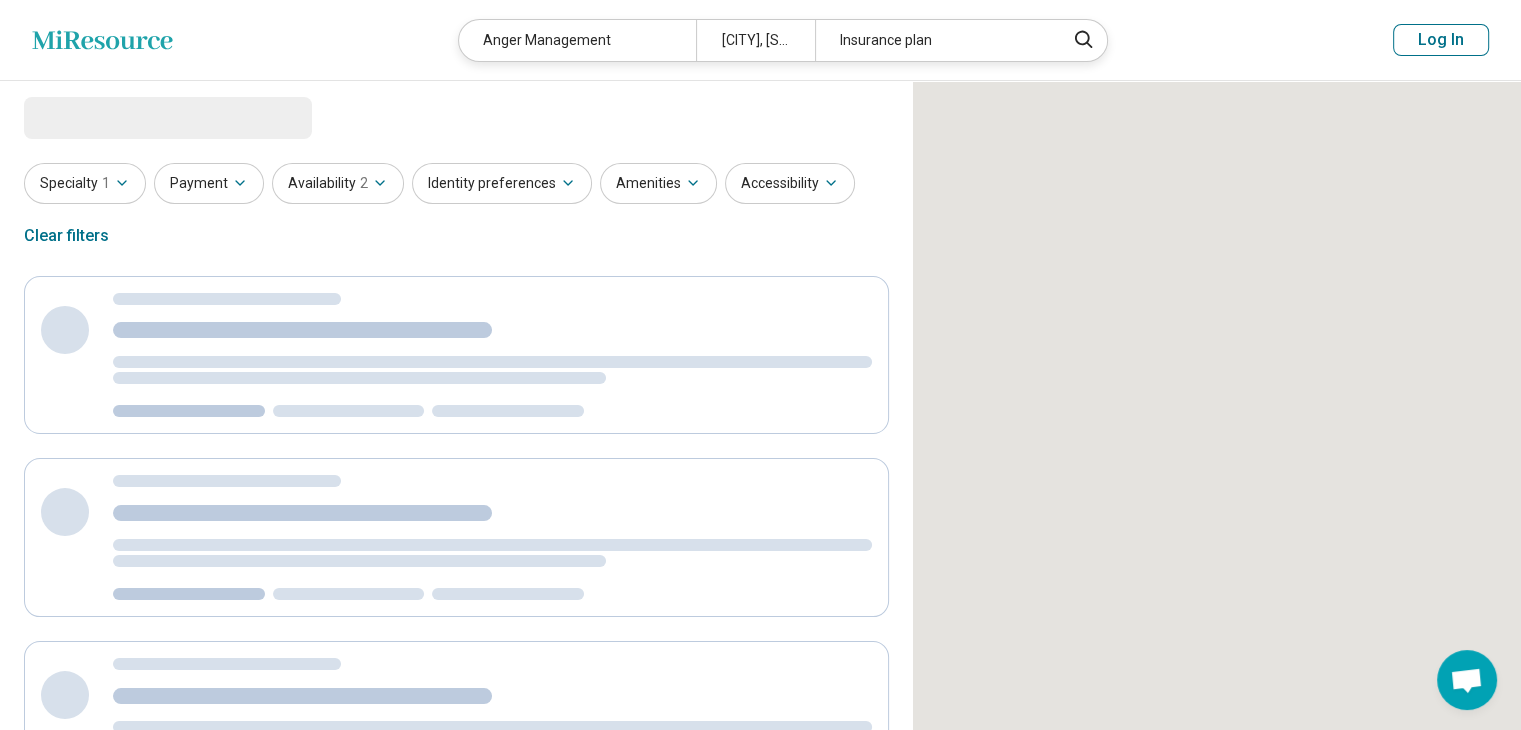 select on "***" 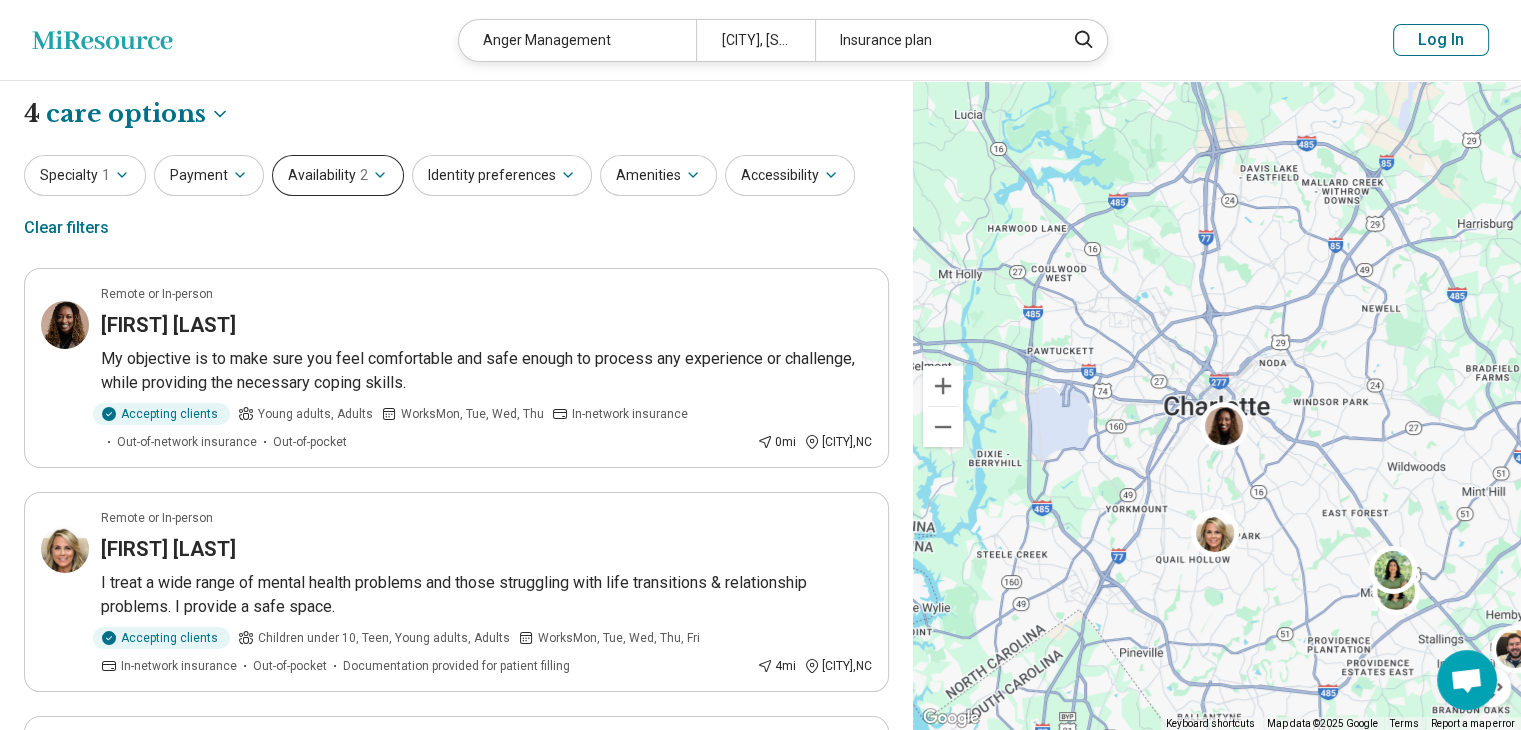 click on "Availability 2" at bounding box center (338, 175) 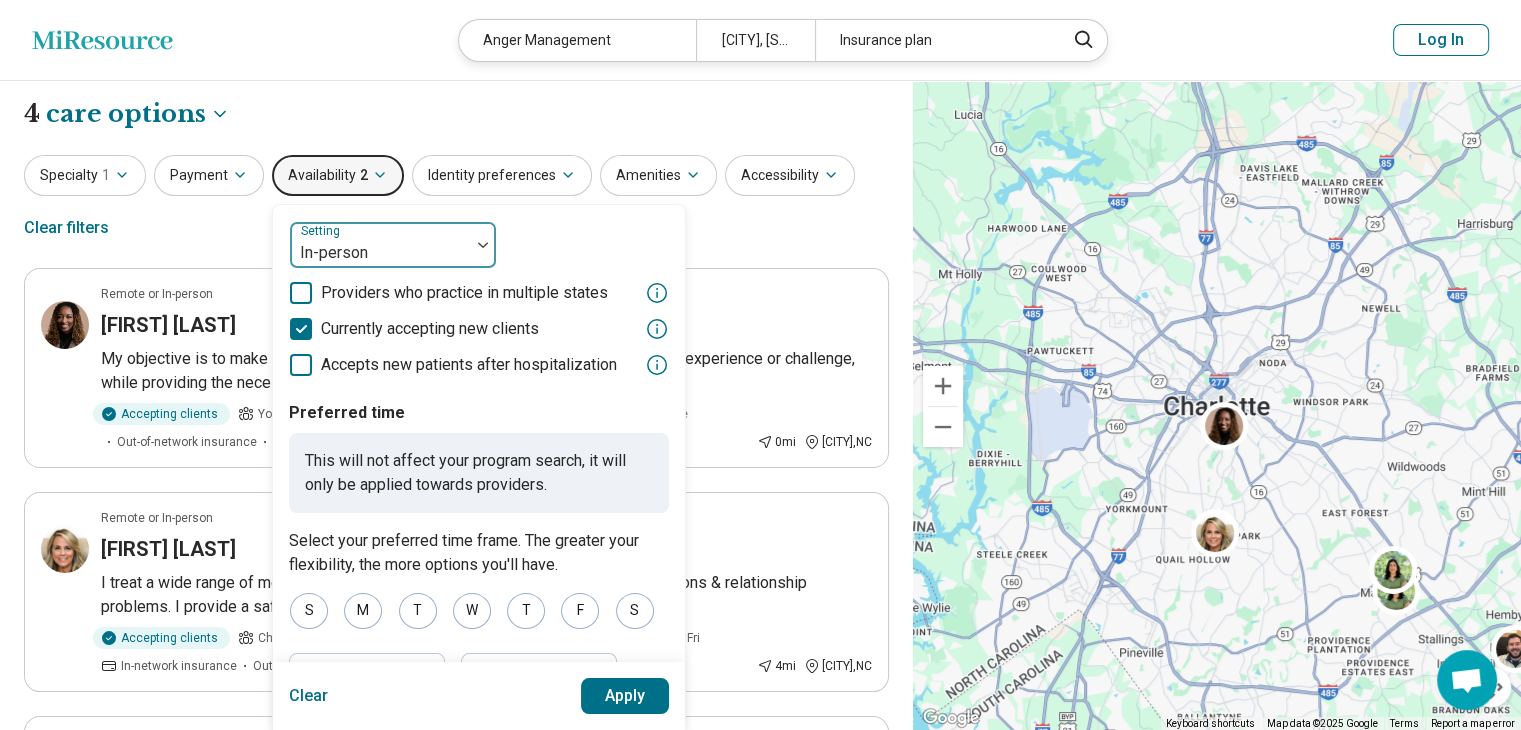 click at bounding box center [380, 253] 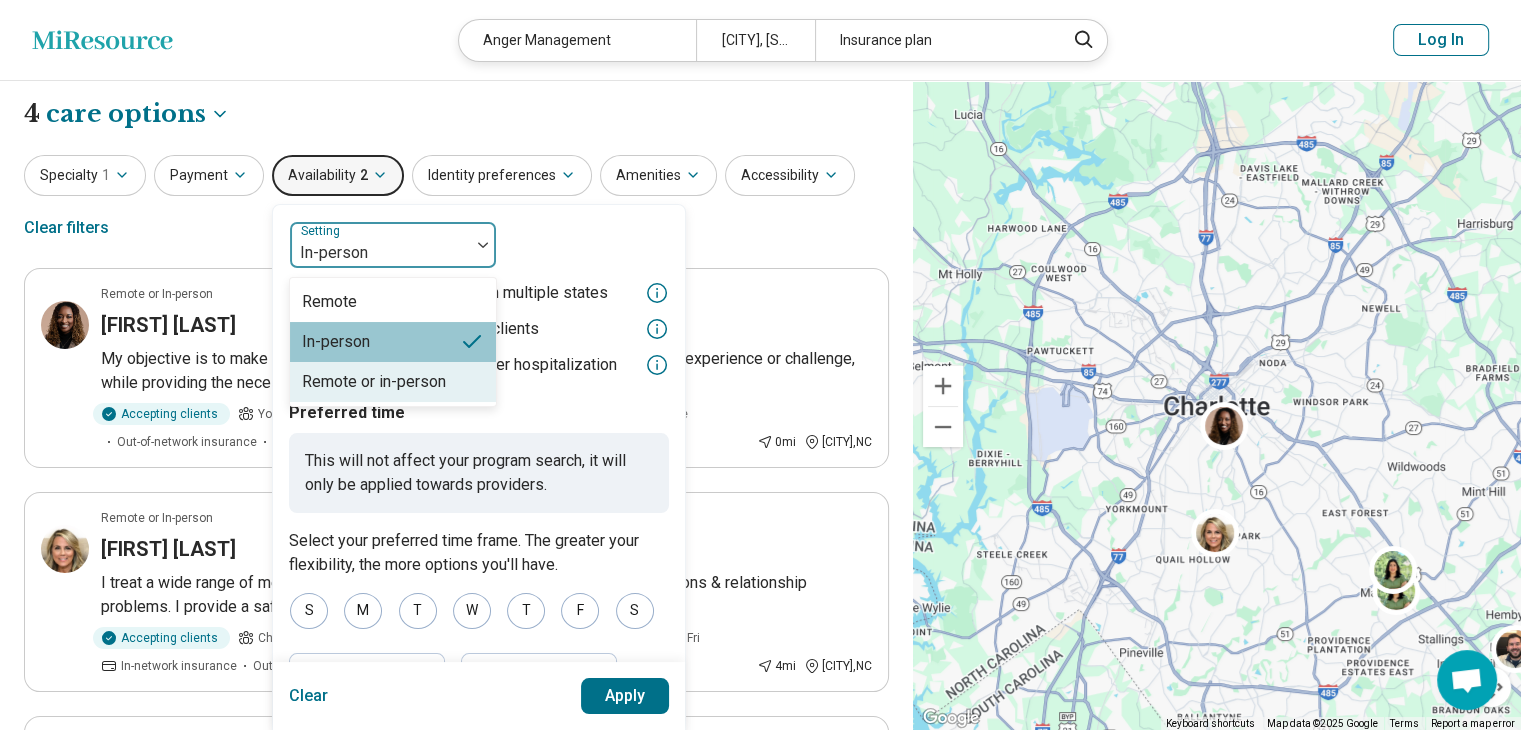 click on "Remote or in-person" at bounding box center (374, 382) 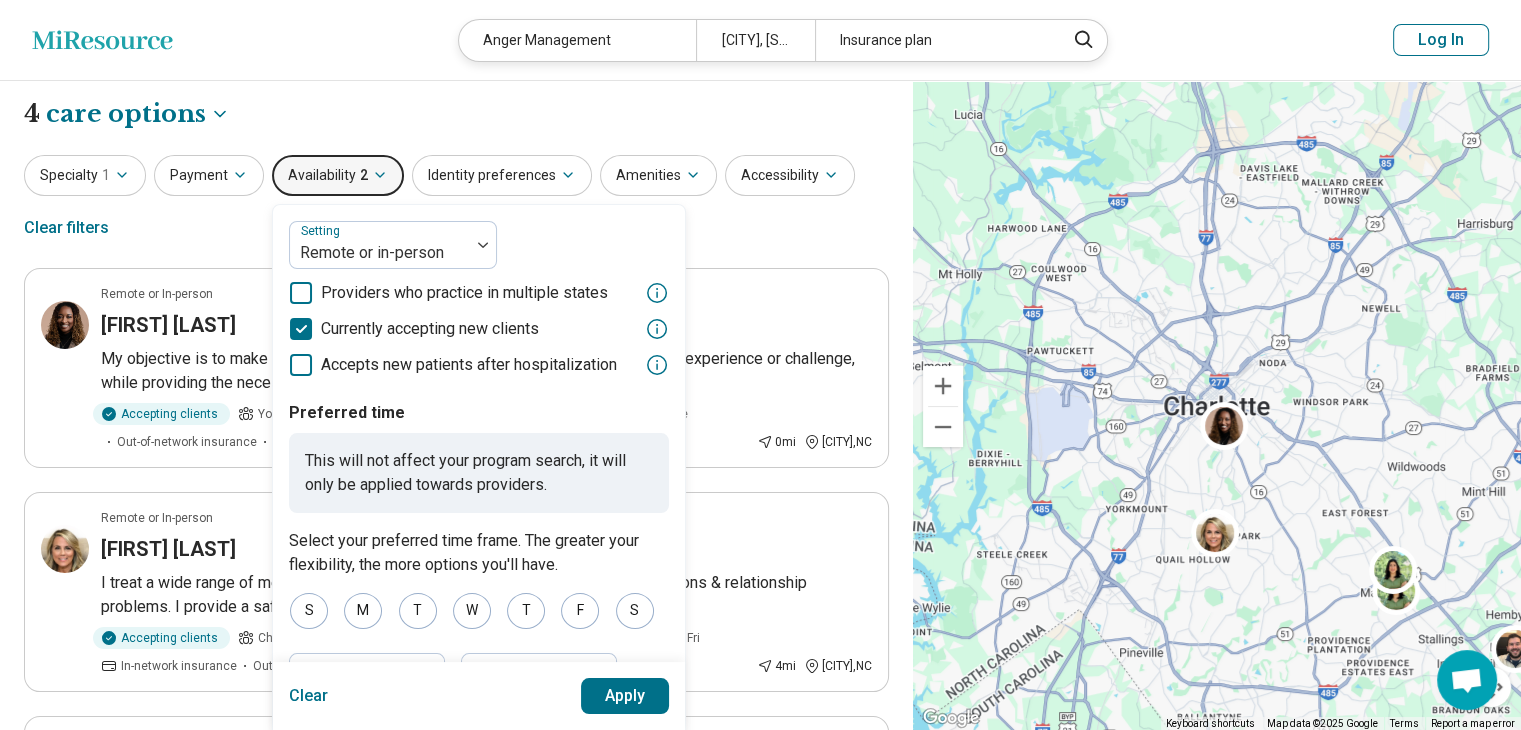 click on "Apply" at bounding box center (625, 696) 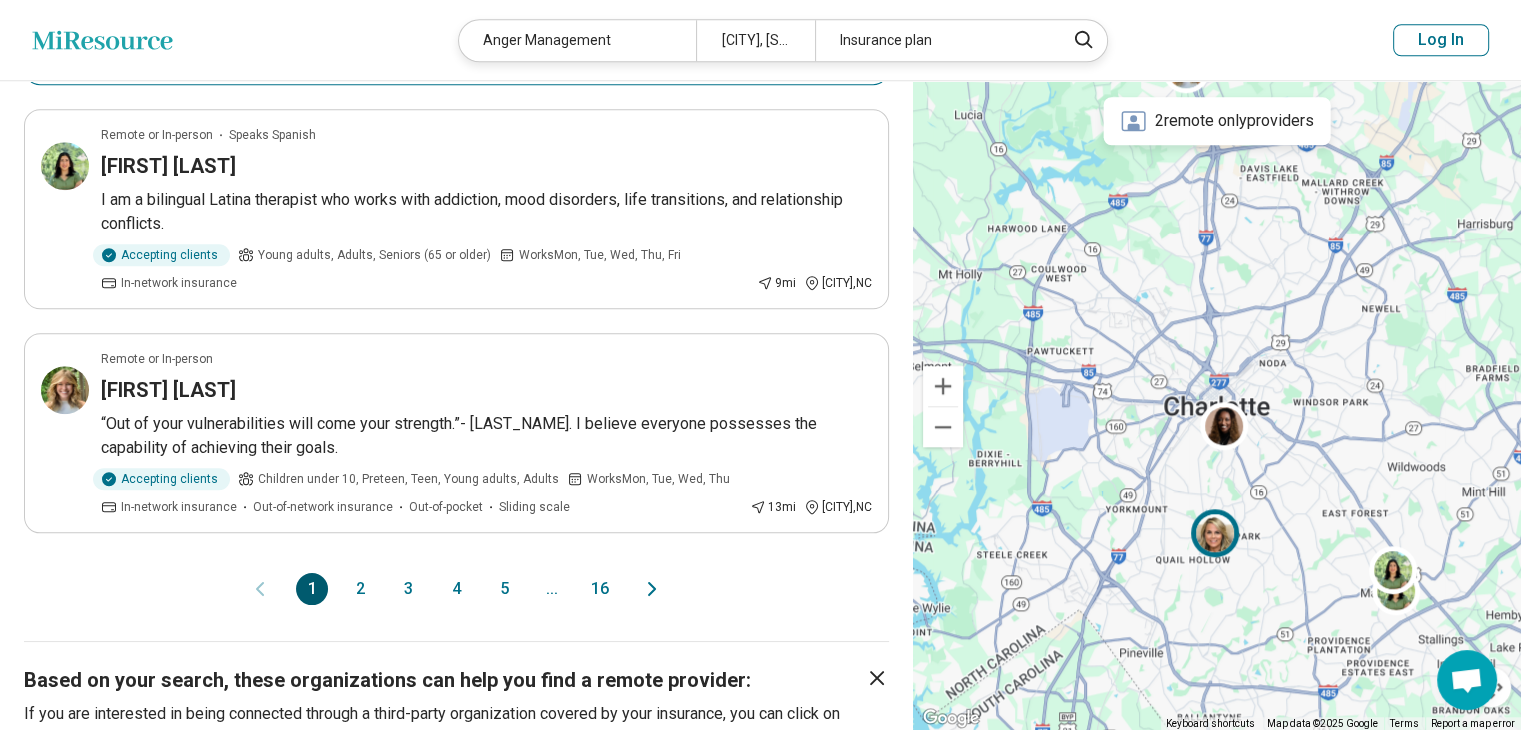 scroll, scrollTop: 2000, scrollLeft: 0, axis: vertical 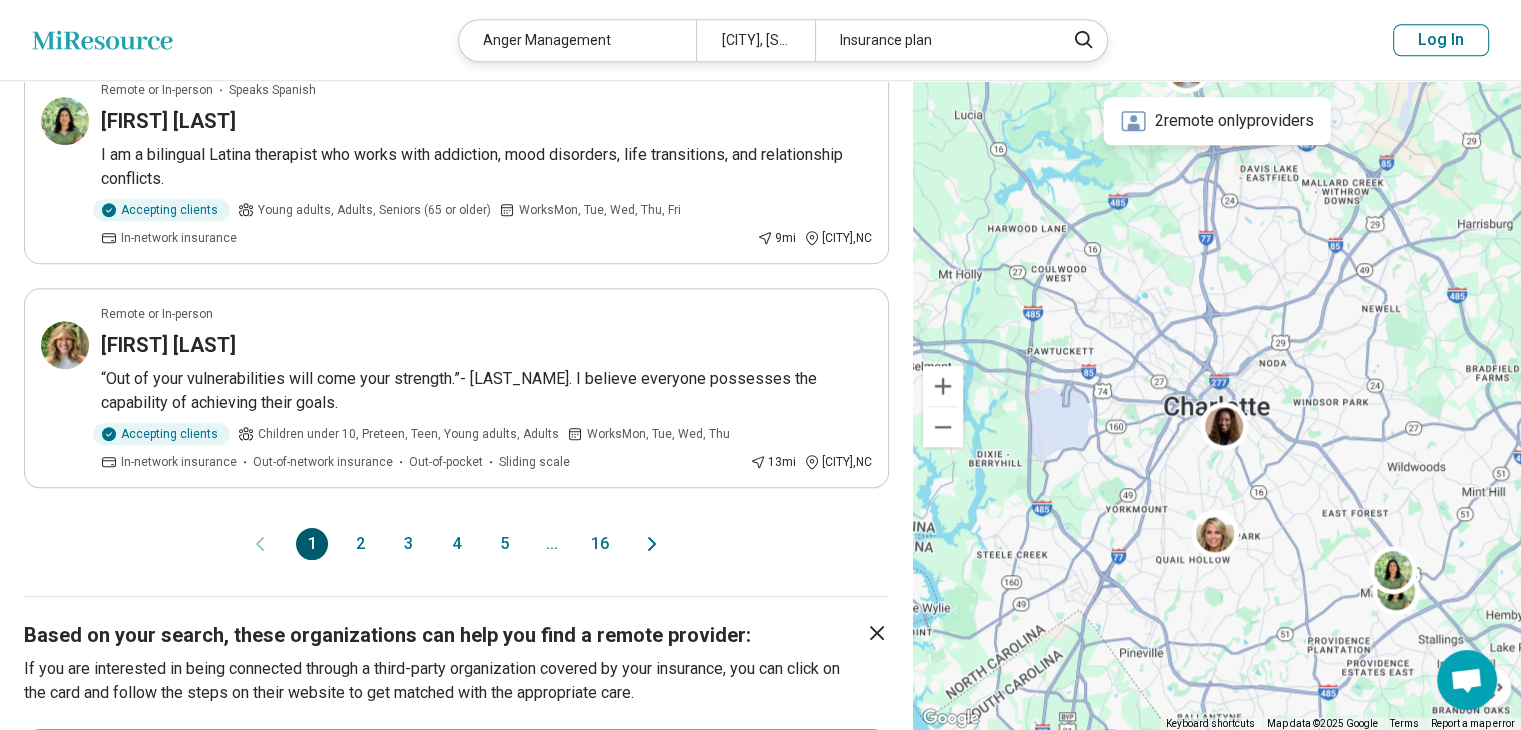click on "2" at bounding box center [360, 544] 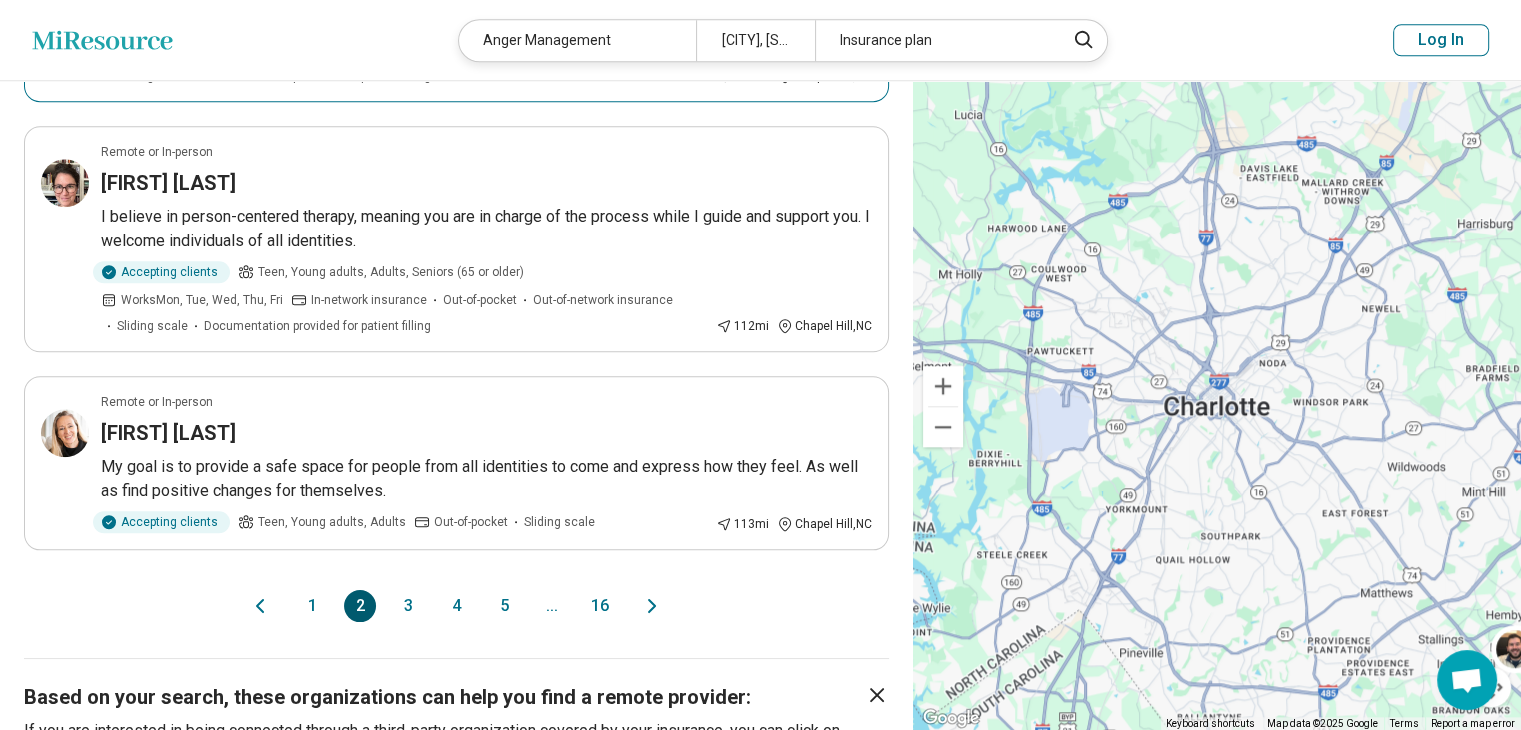 scroll, scrollTop: 1900, scrollLeft: 0, axis: vertical 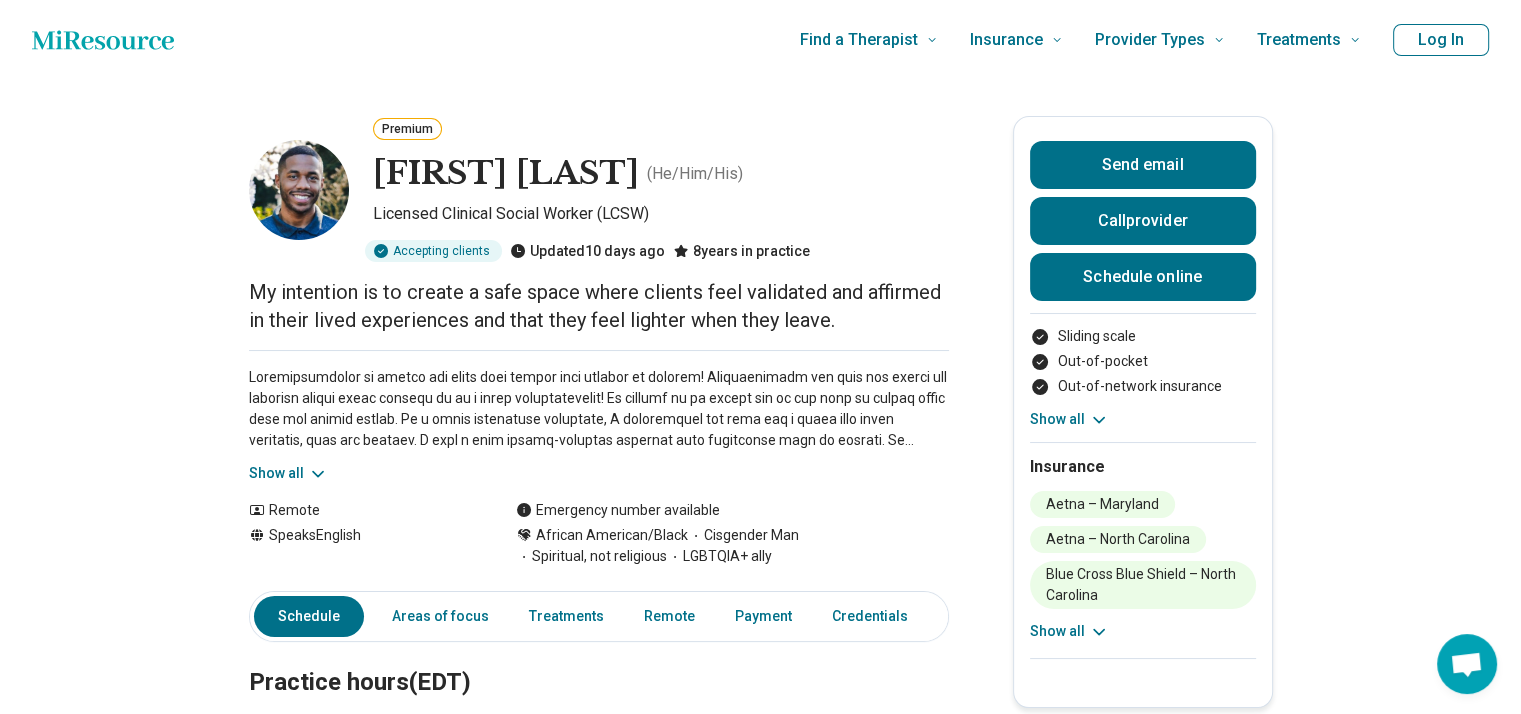 click on "Show all" at bounding box center (1069, 631) 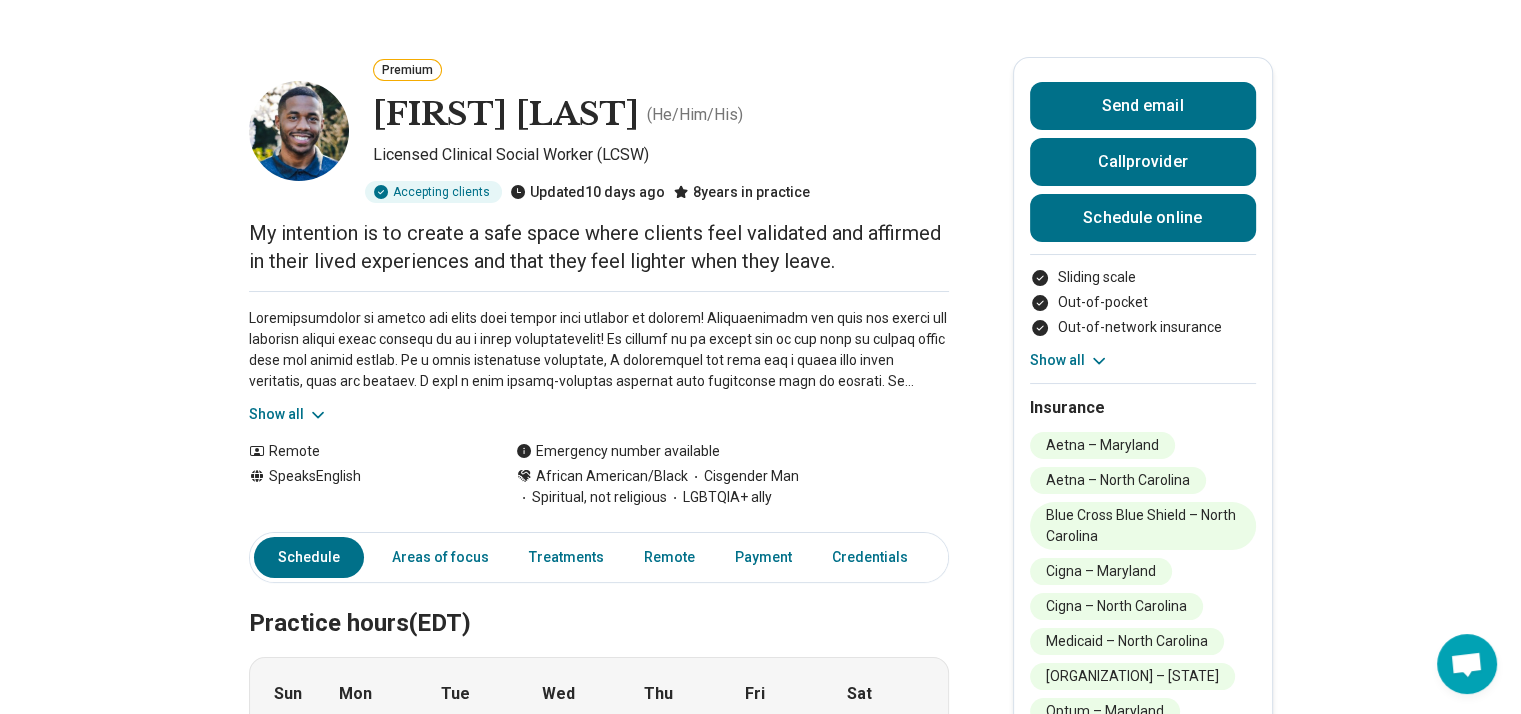 scroll, scrollTop: 0, scrollLeft: 0, axis: both 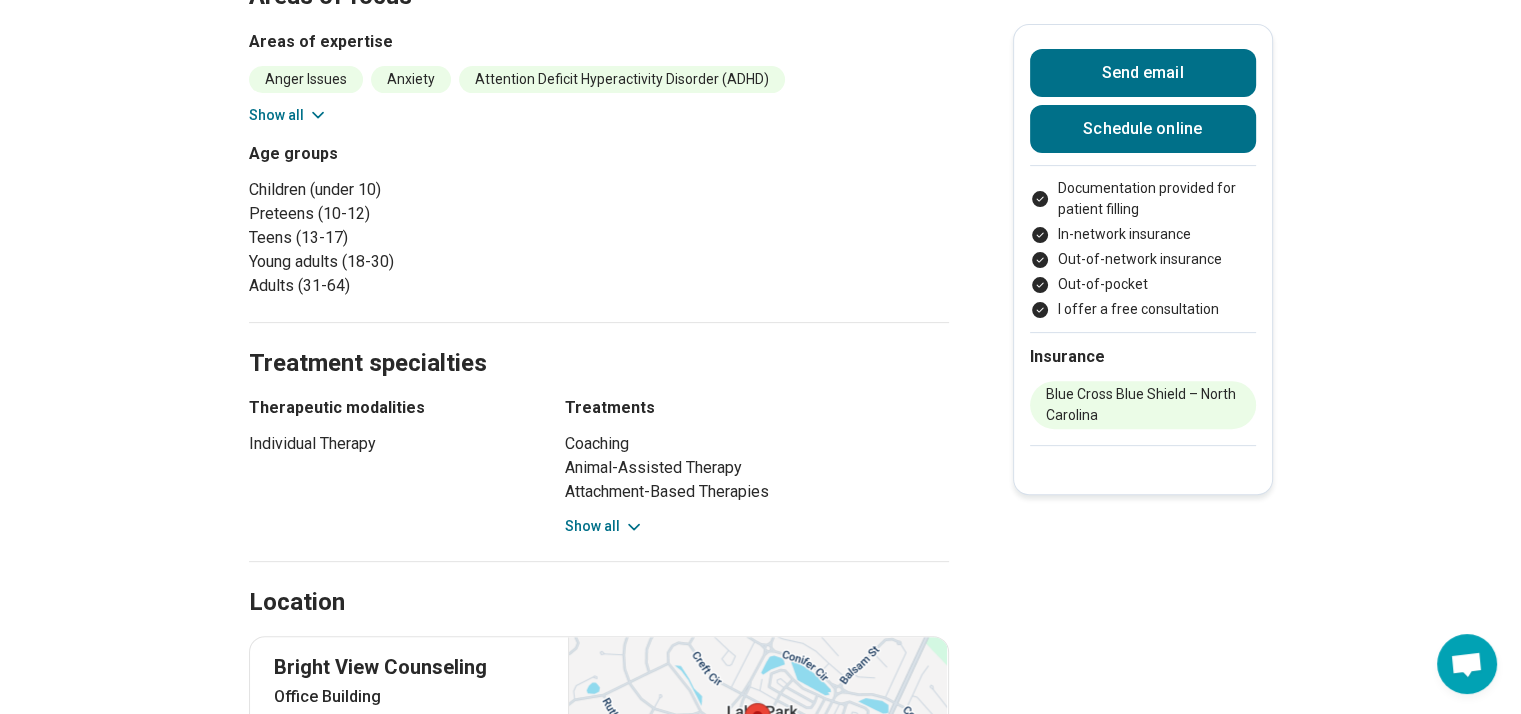 click on "Show all" at bounding box center [604, 526] 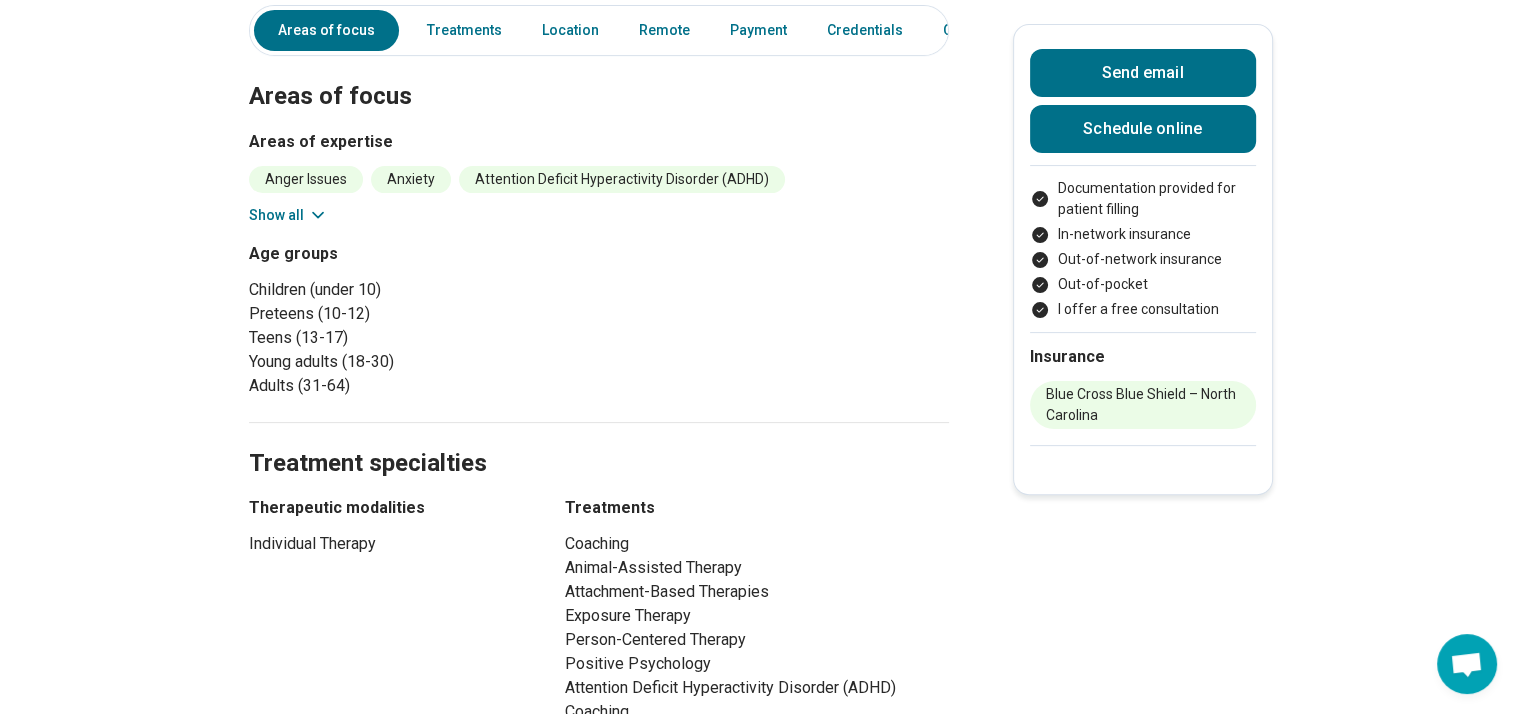 scroll, scrollTop: 0, scrollLeft: 0, axis: both 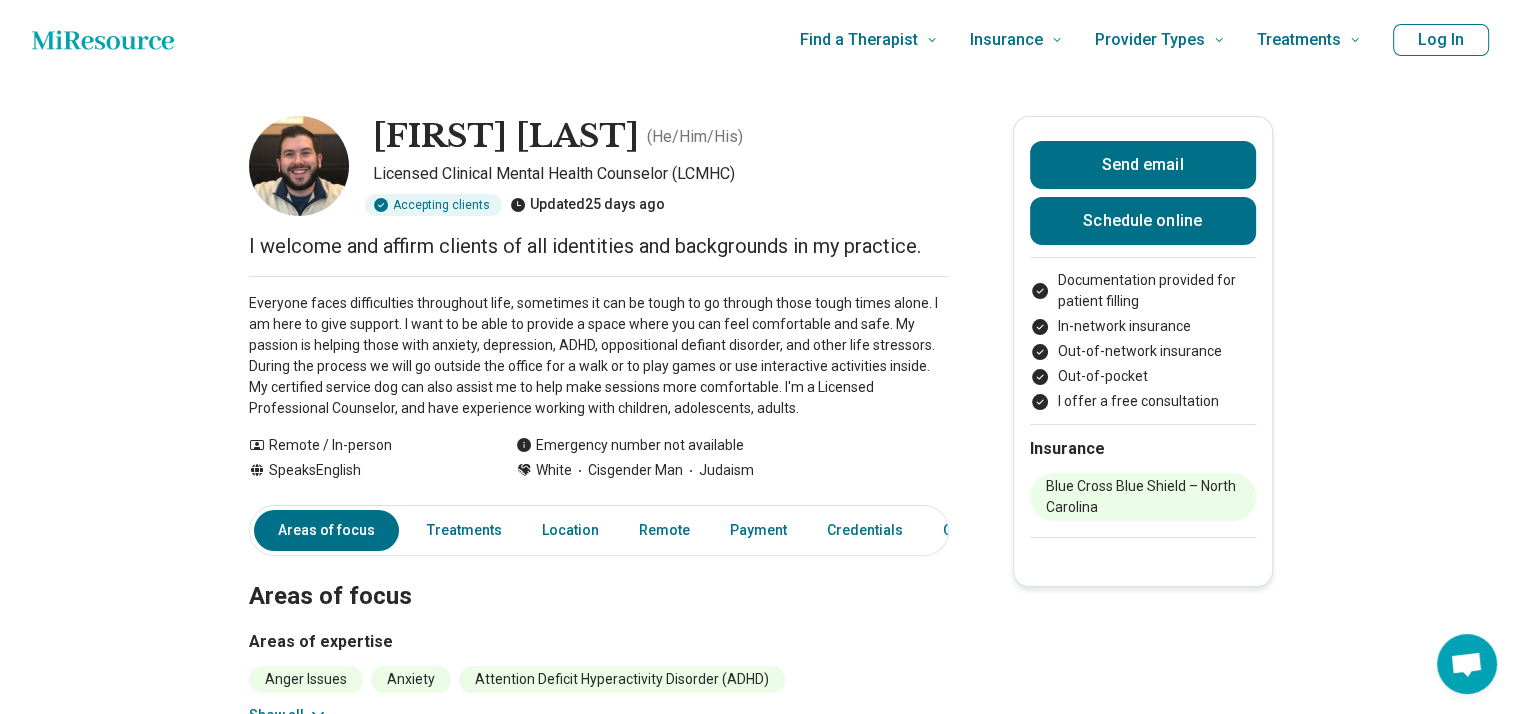 drag, startPoint x: 383, startPoint y: 135, endPoint x: 820, endPoint y: 145, distance: 437.1144 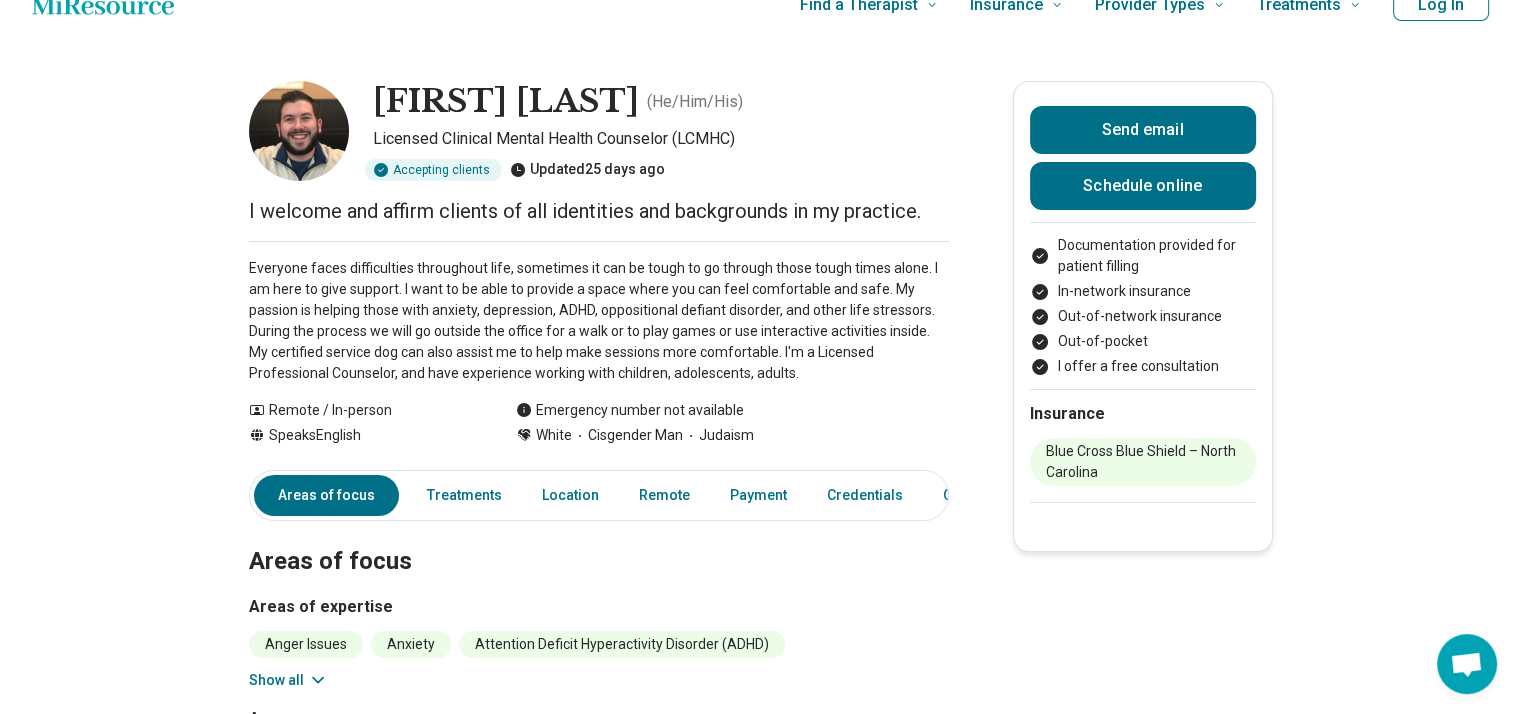scroll, scrollTop: 0, scrollLeft: 0, axis: both 